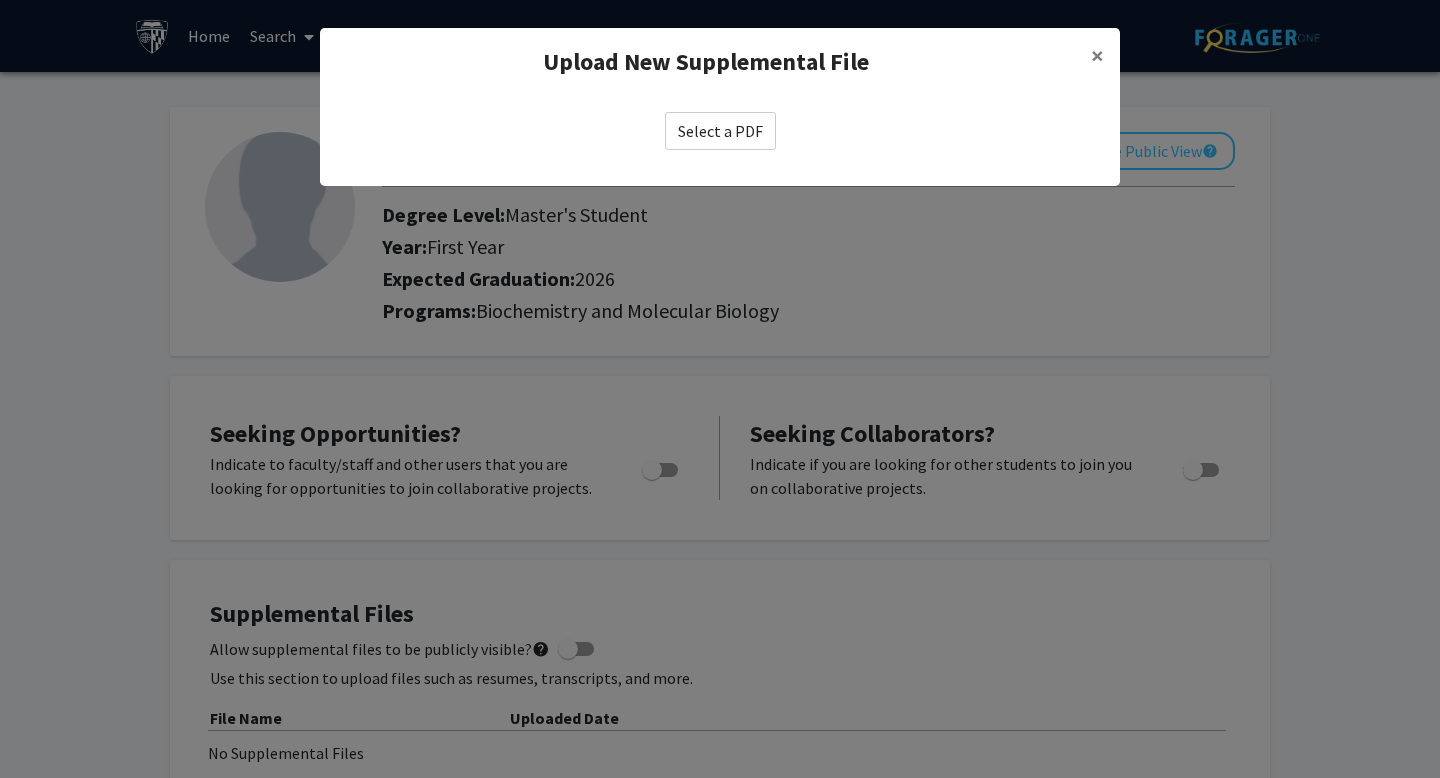 scroll, scrollTop: 431, scrollLeft: 0, axis: vertical 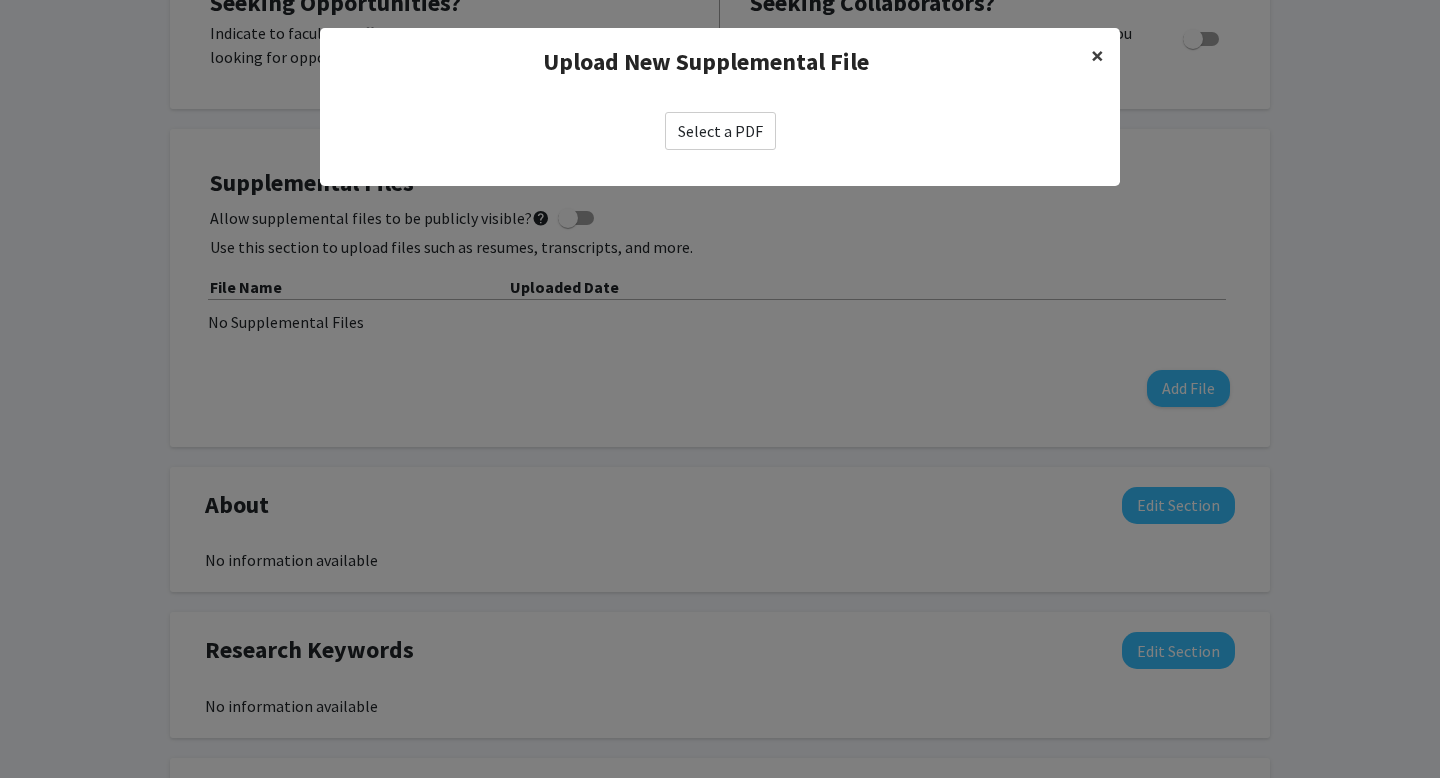 click on "×" 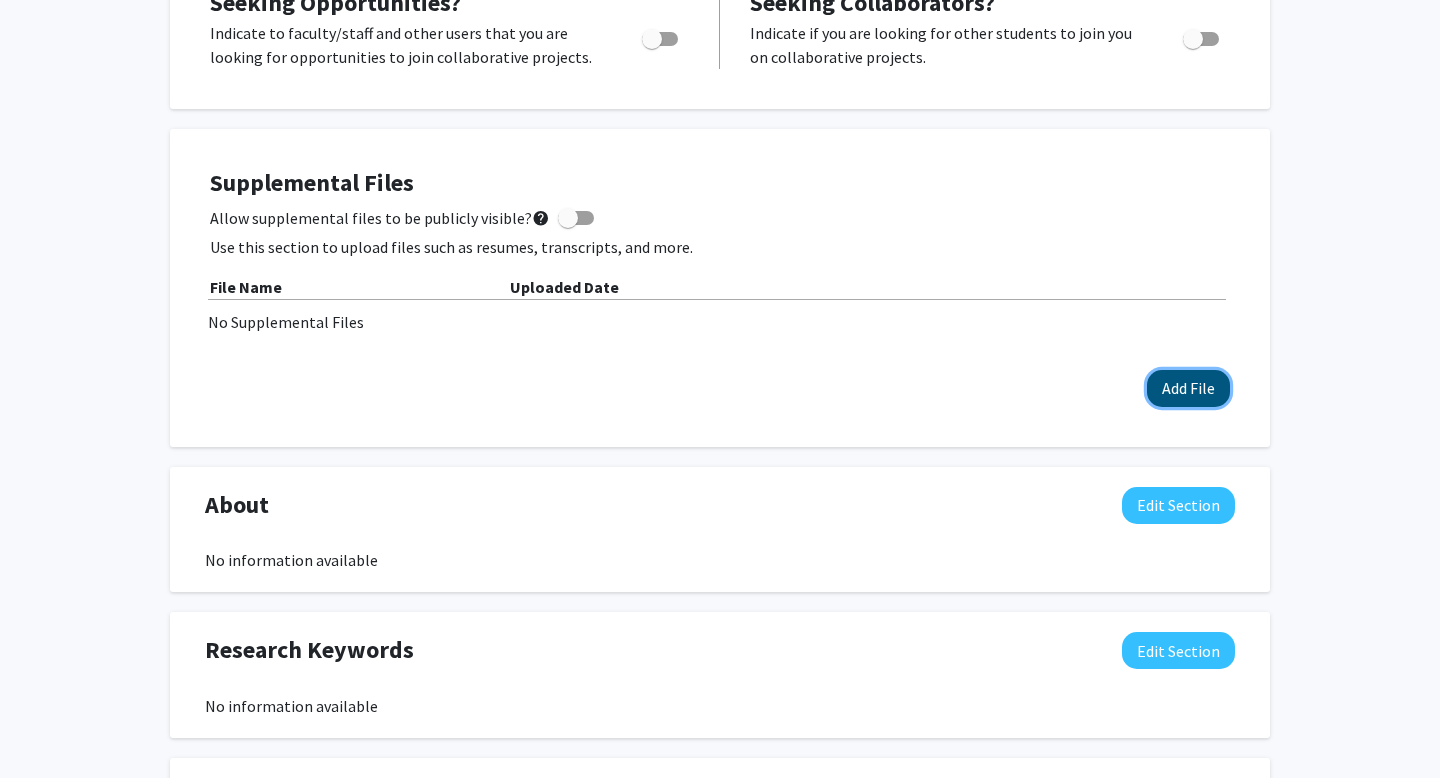 click on "Add File" 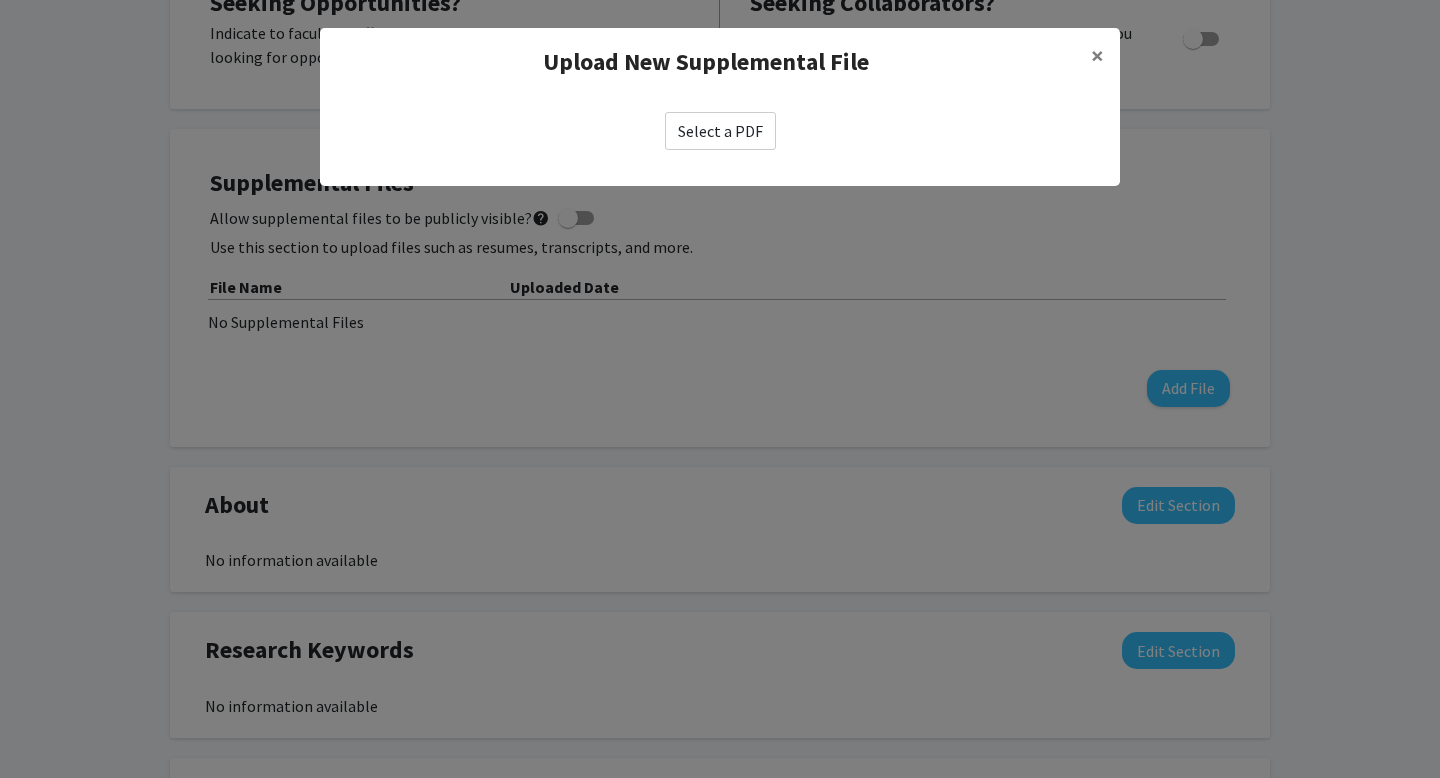 click on "Select a PDF" 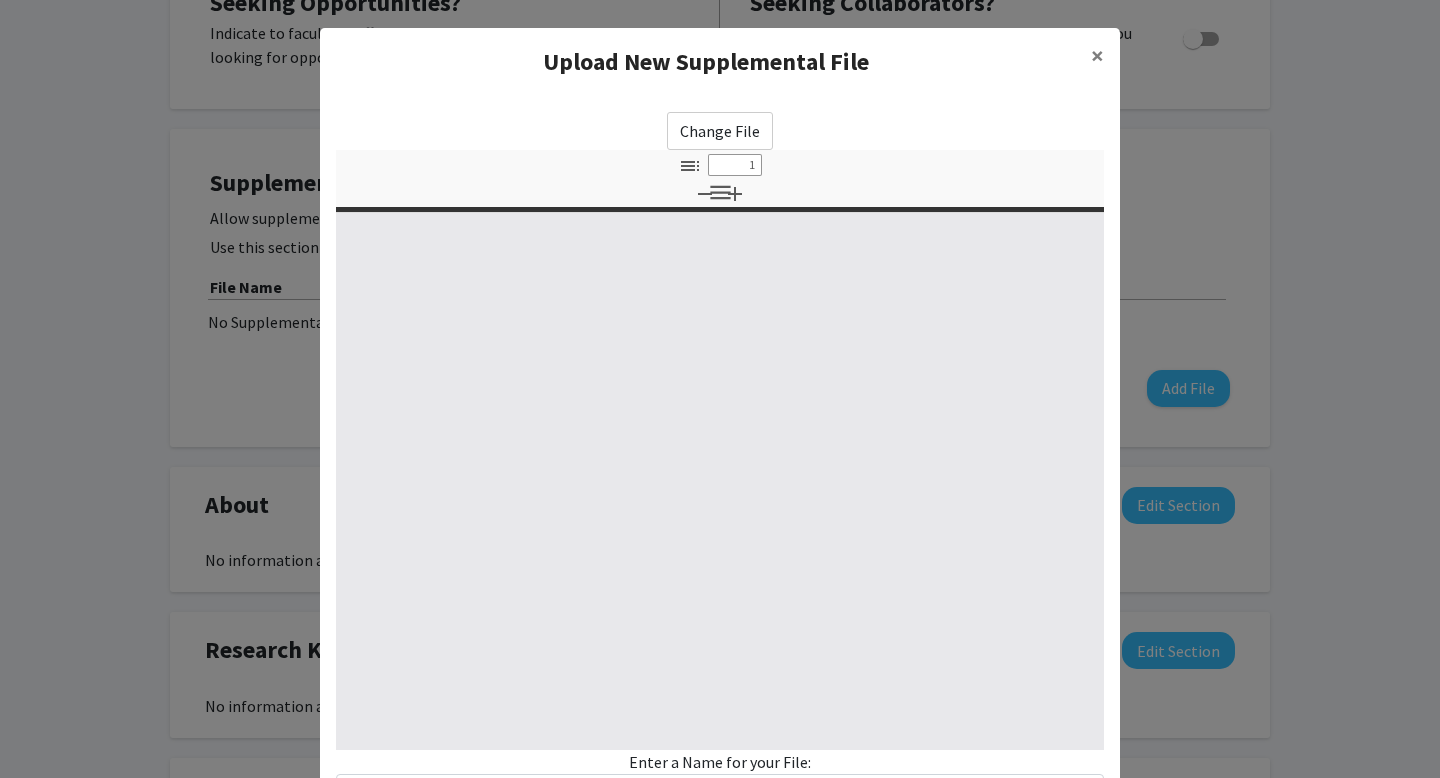 select on "custom" 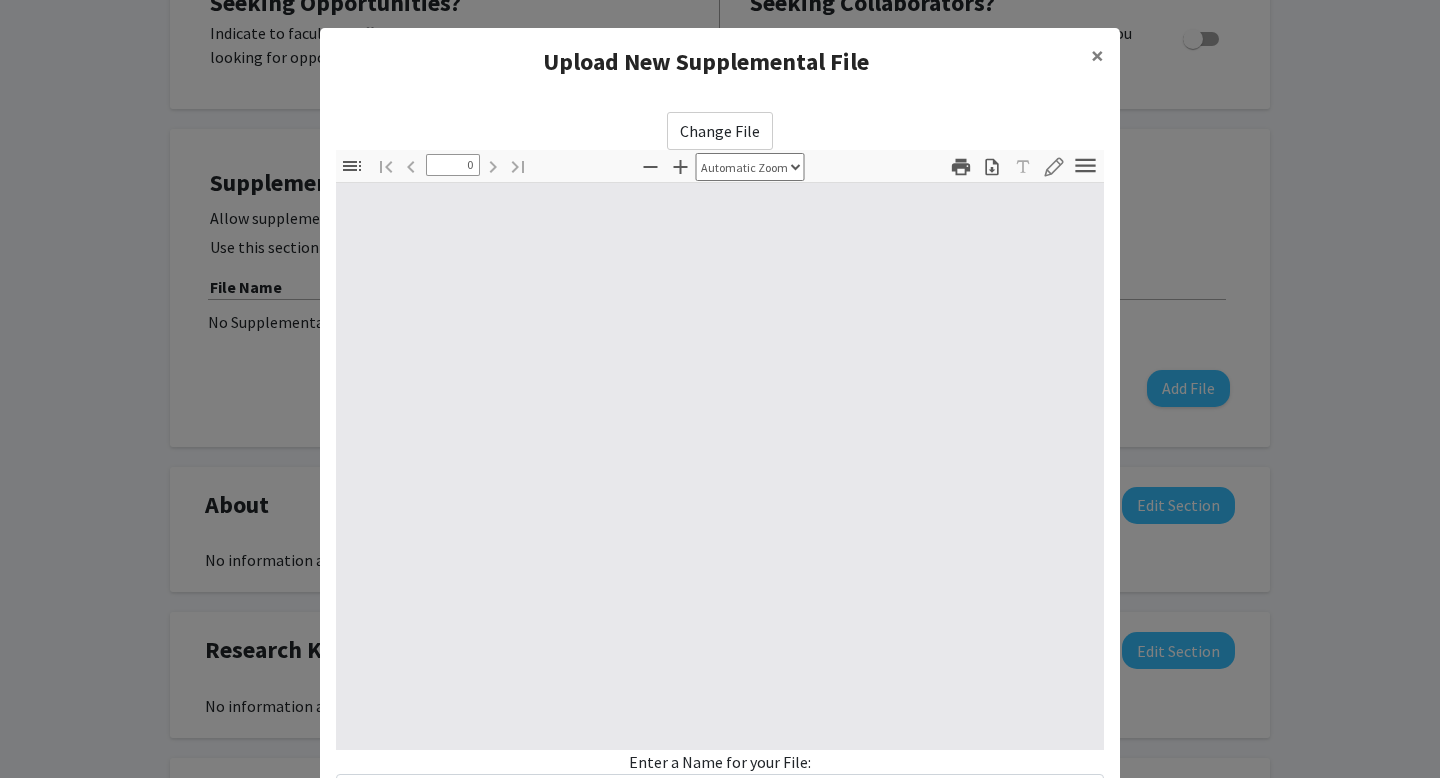 select on "custom" 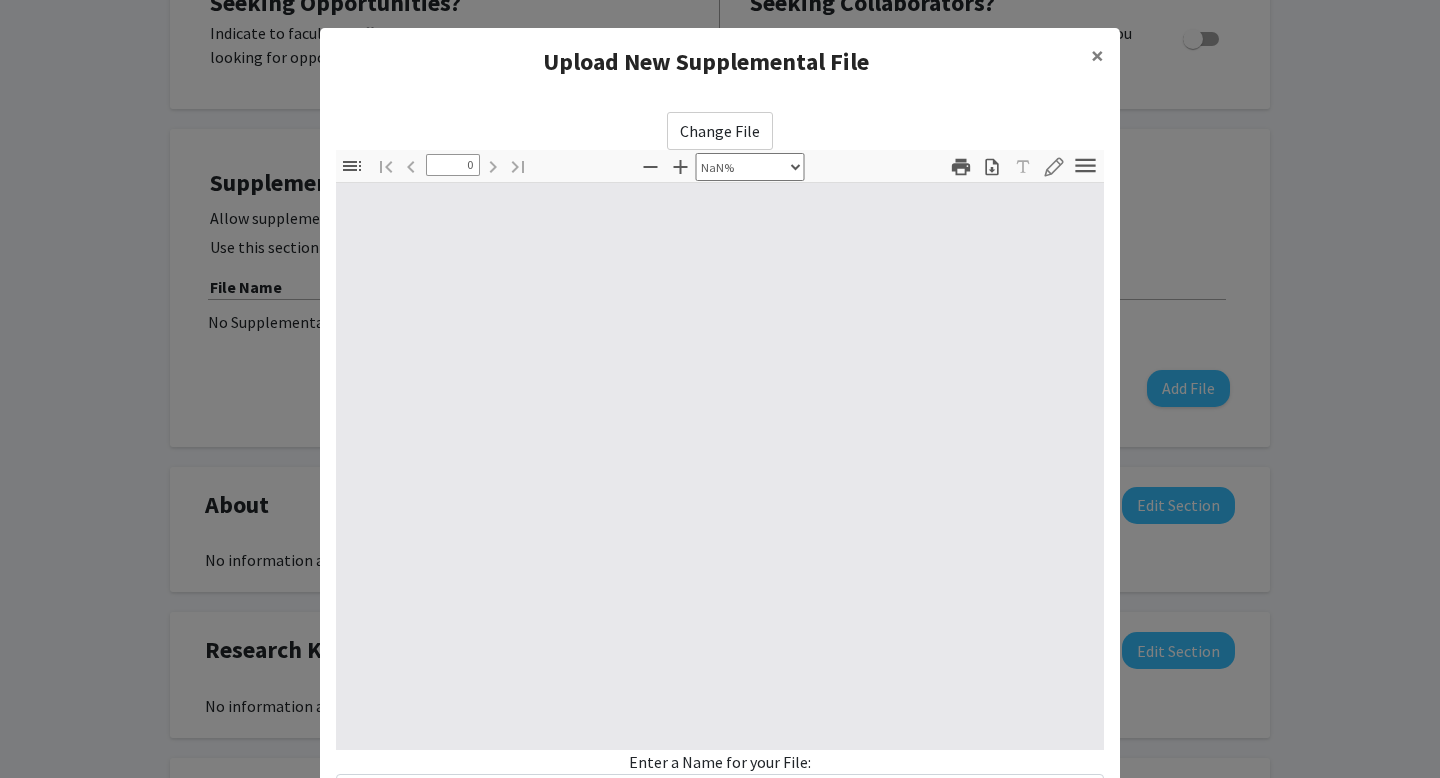 type on "1" 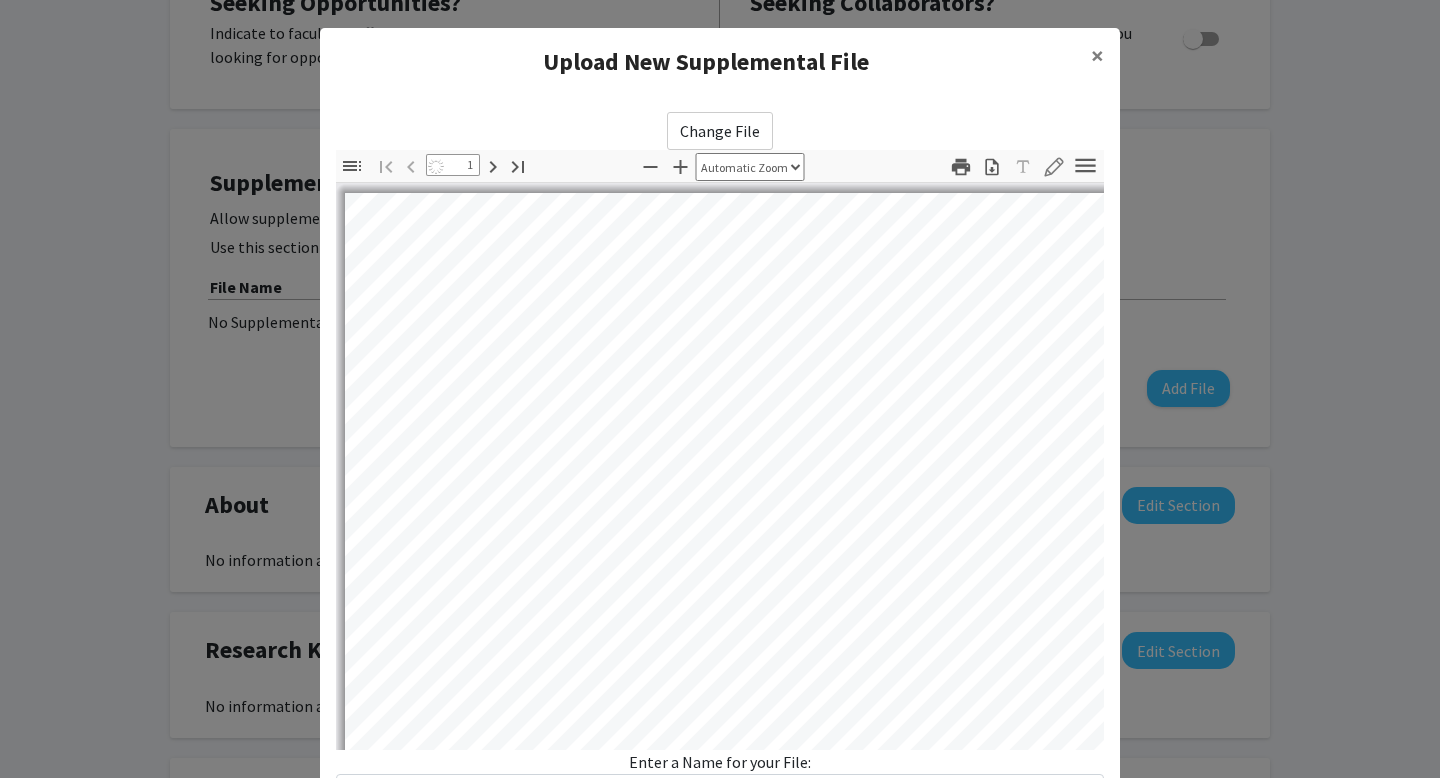 select on "auto" 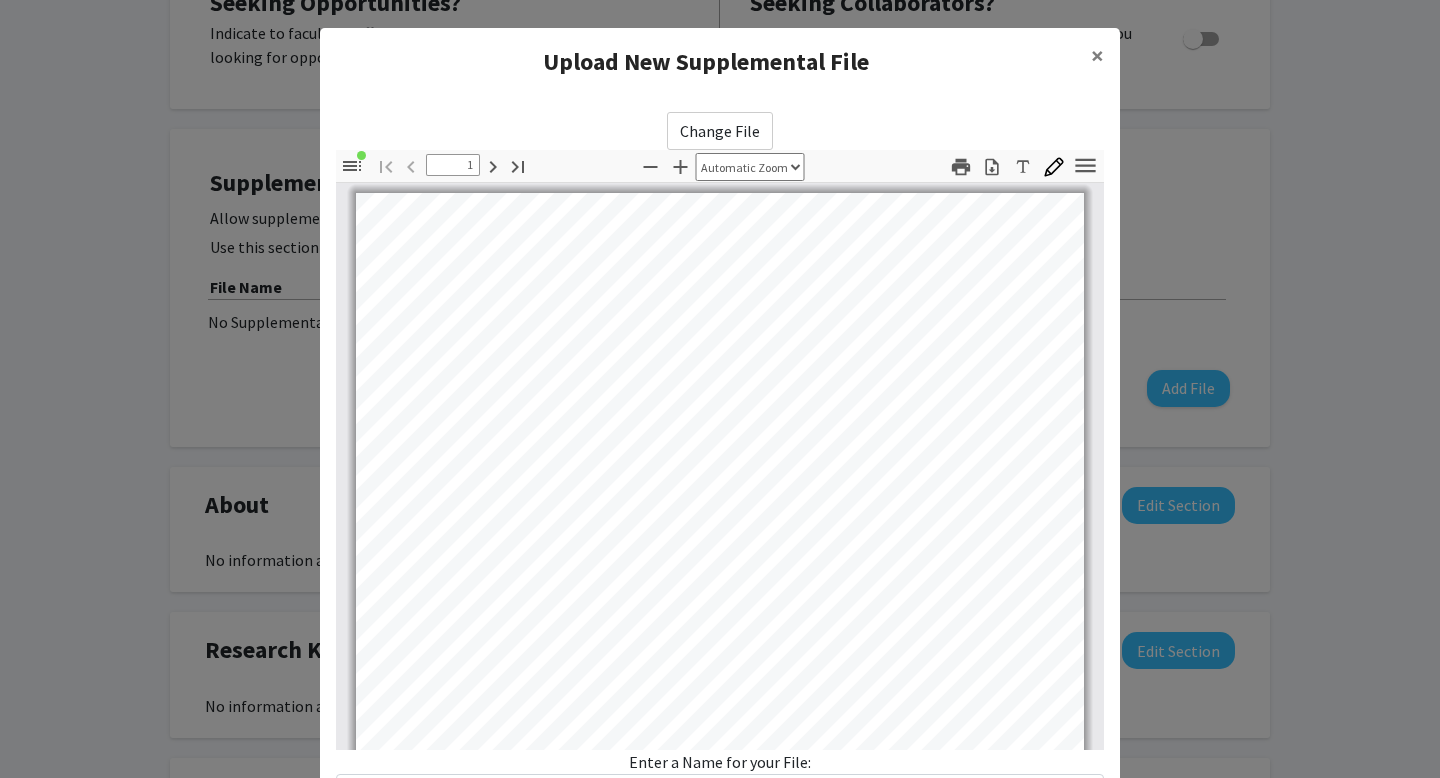 scroll, scrollTop: 0, scrollLeft: 0, axis: both 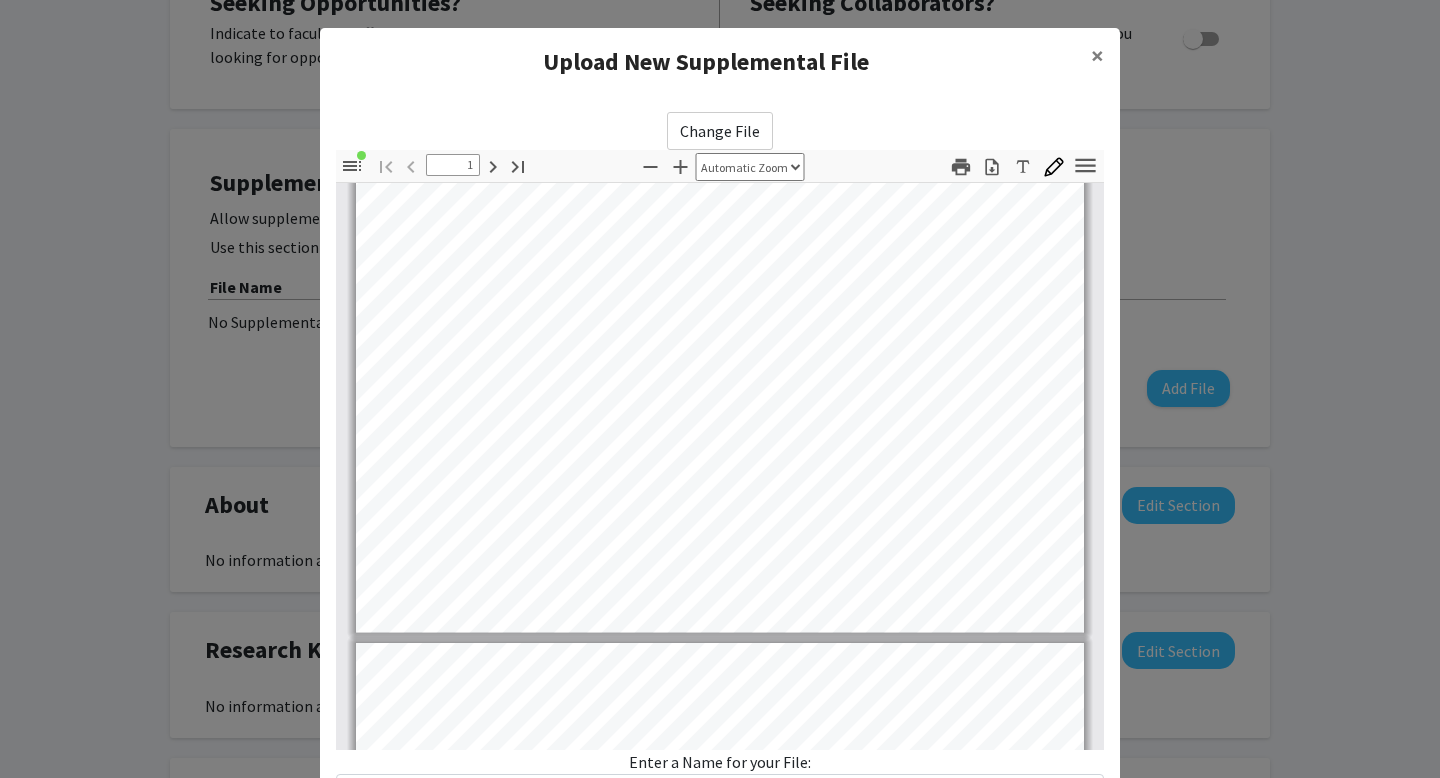 type on "2" 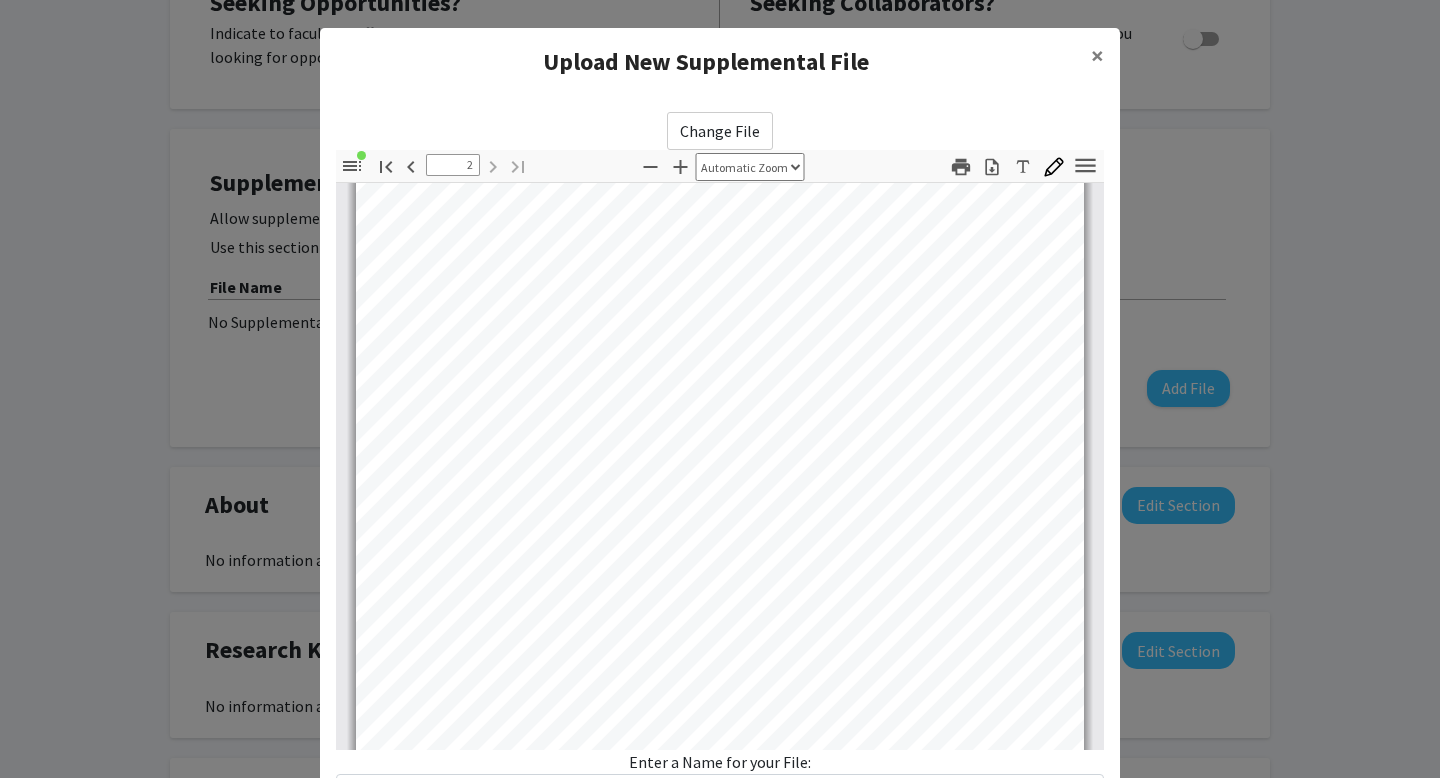 scroll, scrollTop: 1347, scrollLeft: 0, axis: vertical 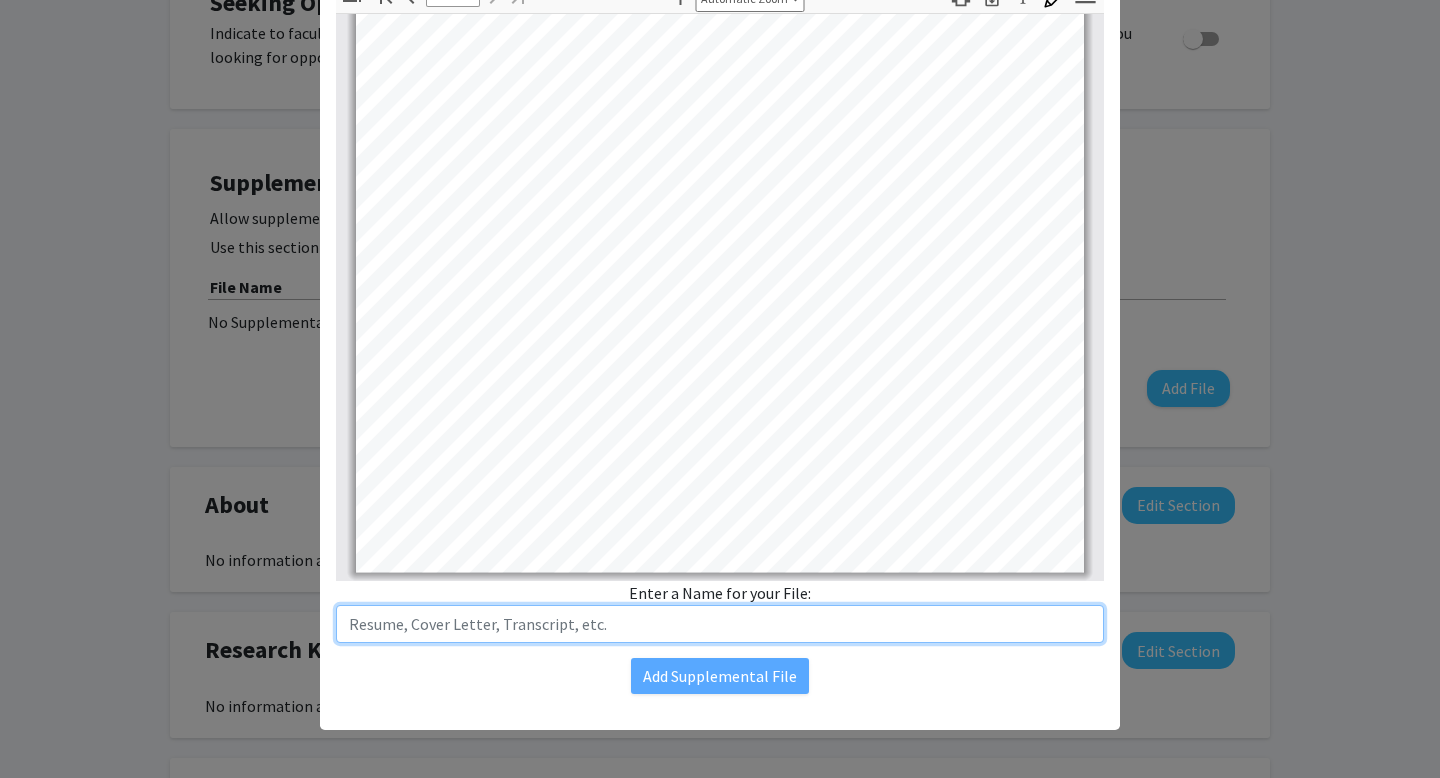 click at bounding box center (720, 624) 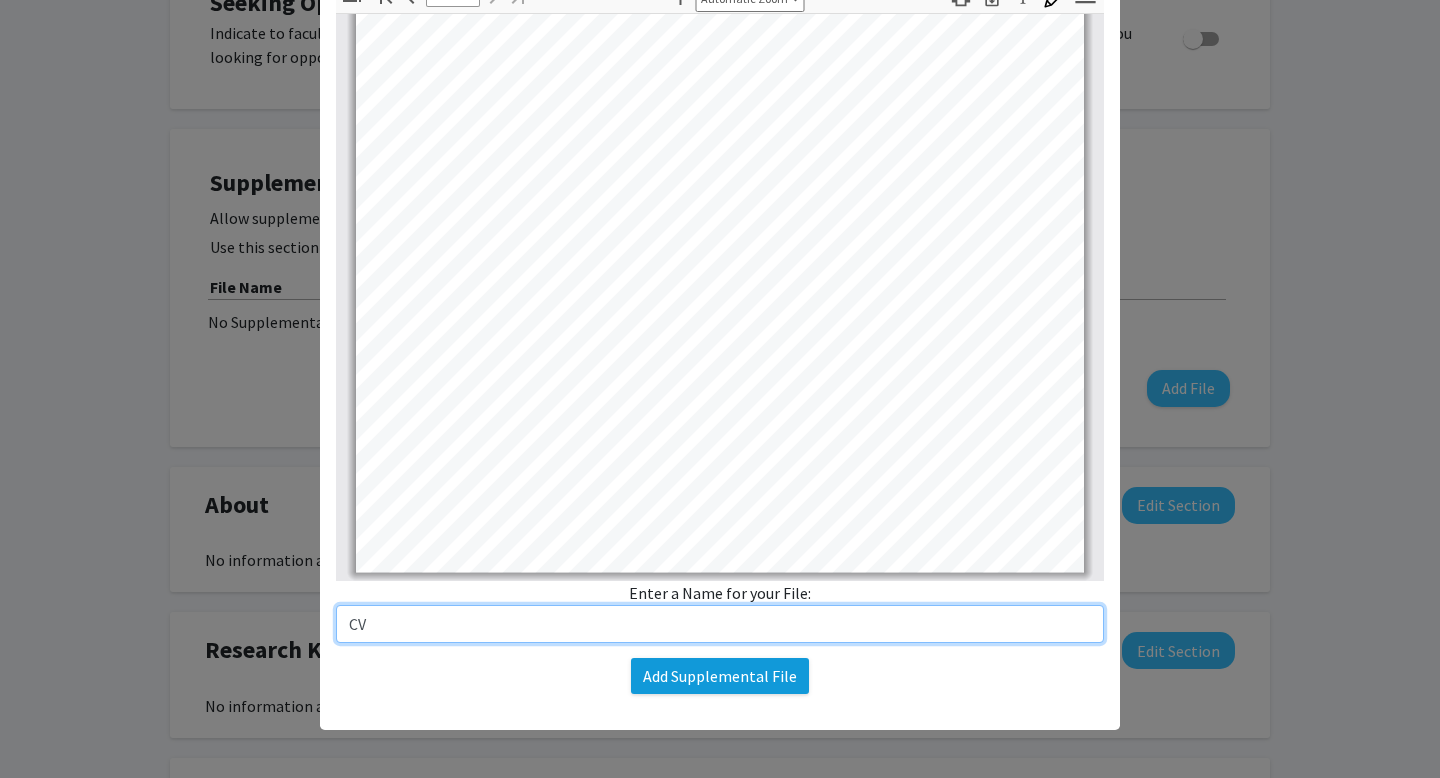 type on "CV" 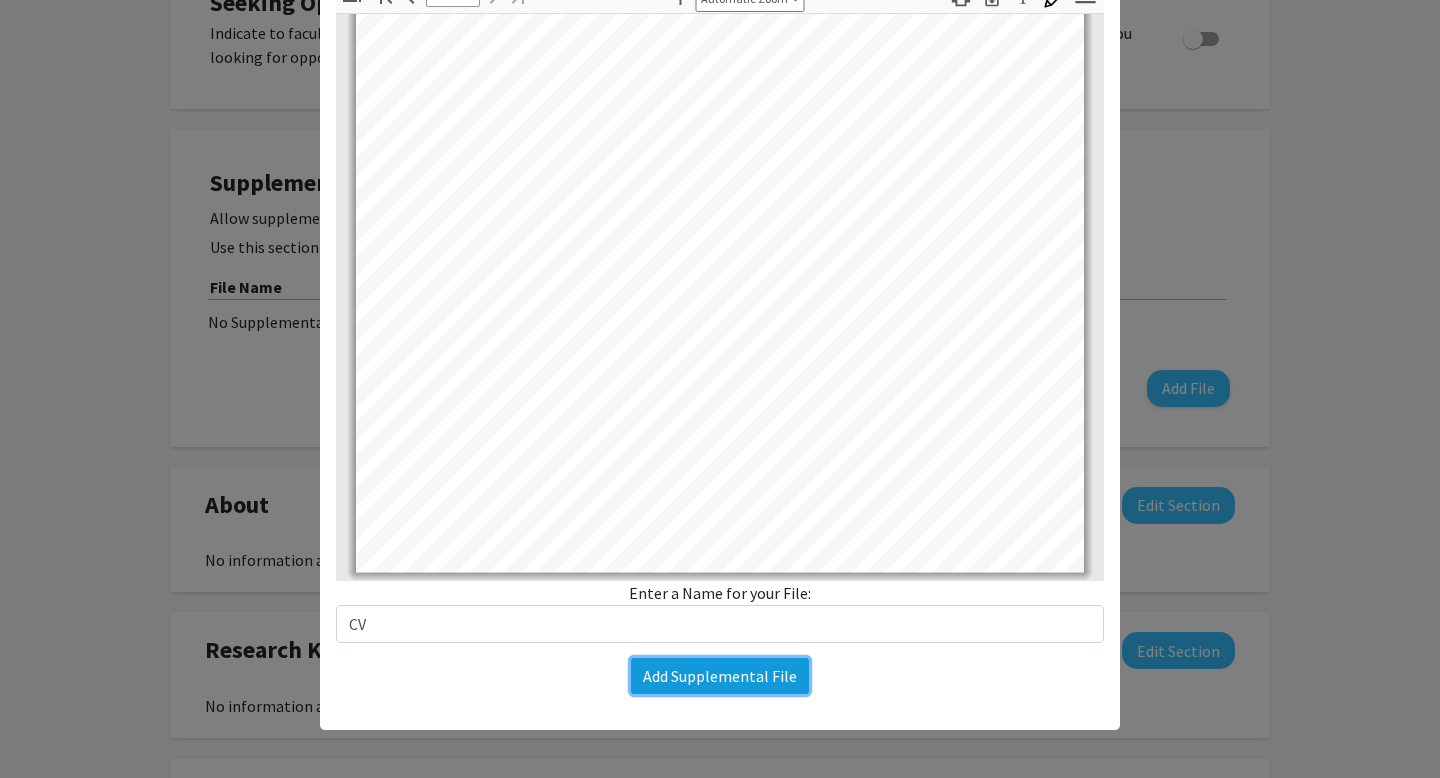 click on "Add Supplemental File" 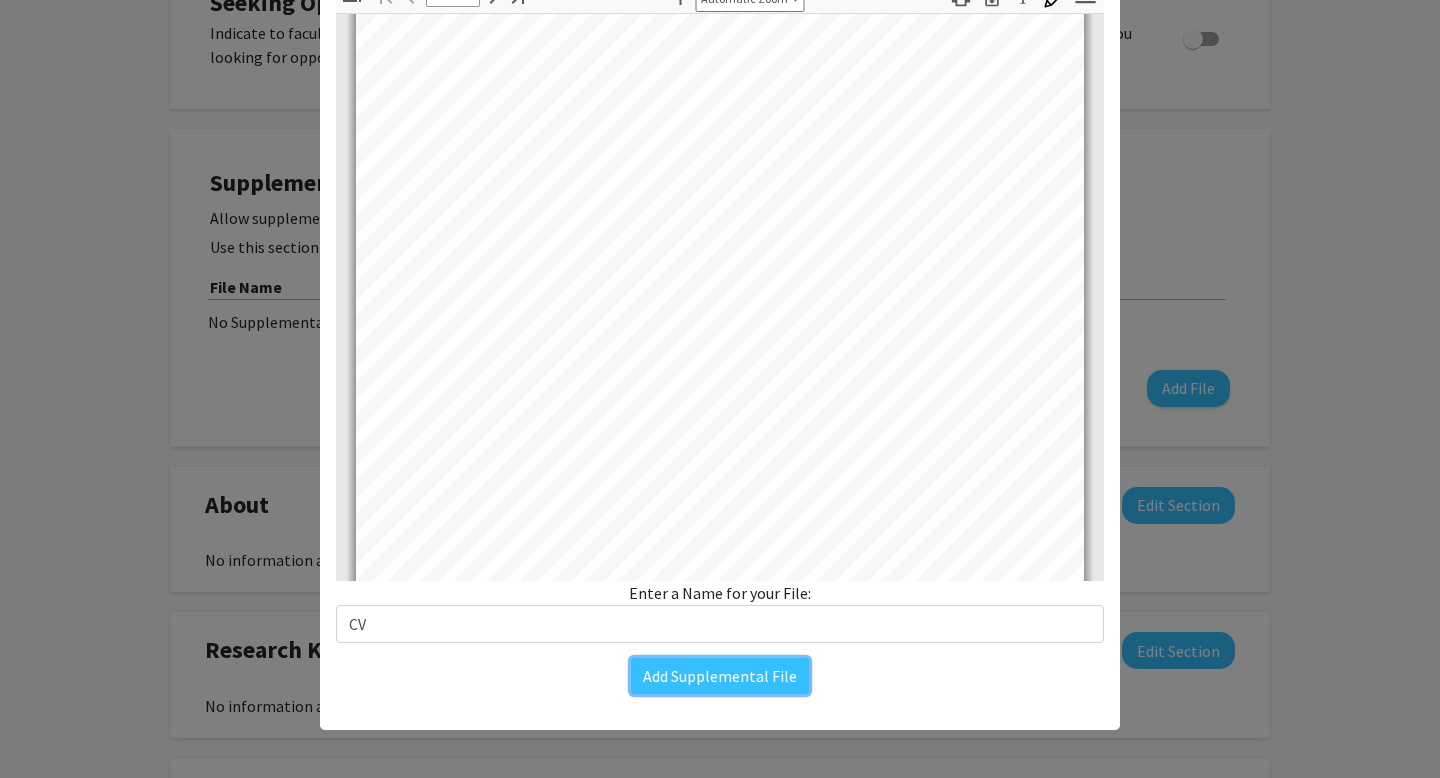scroll, scrollTop: 0, scrollLeft: 0, axis: both 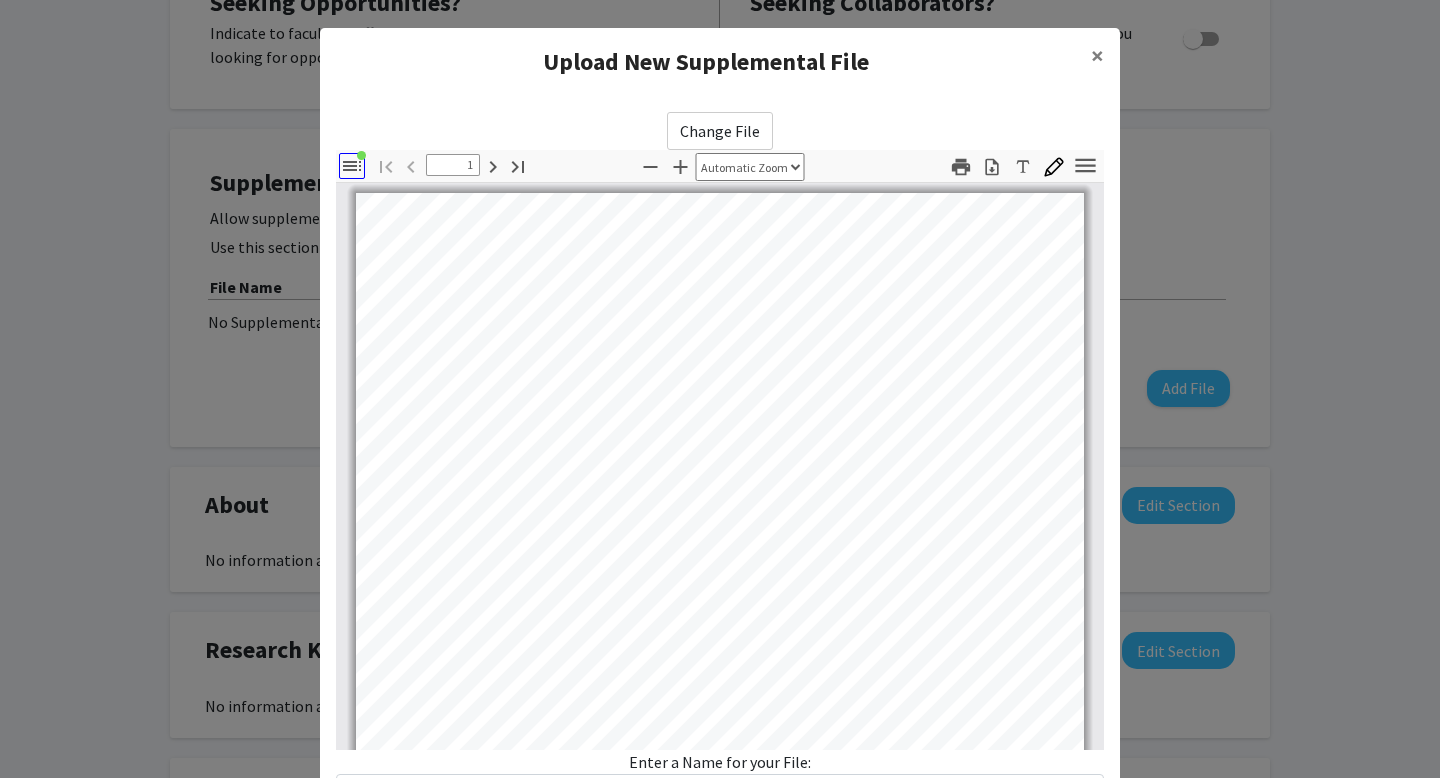 click 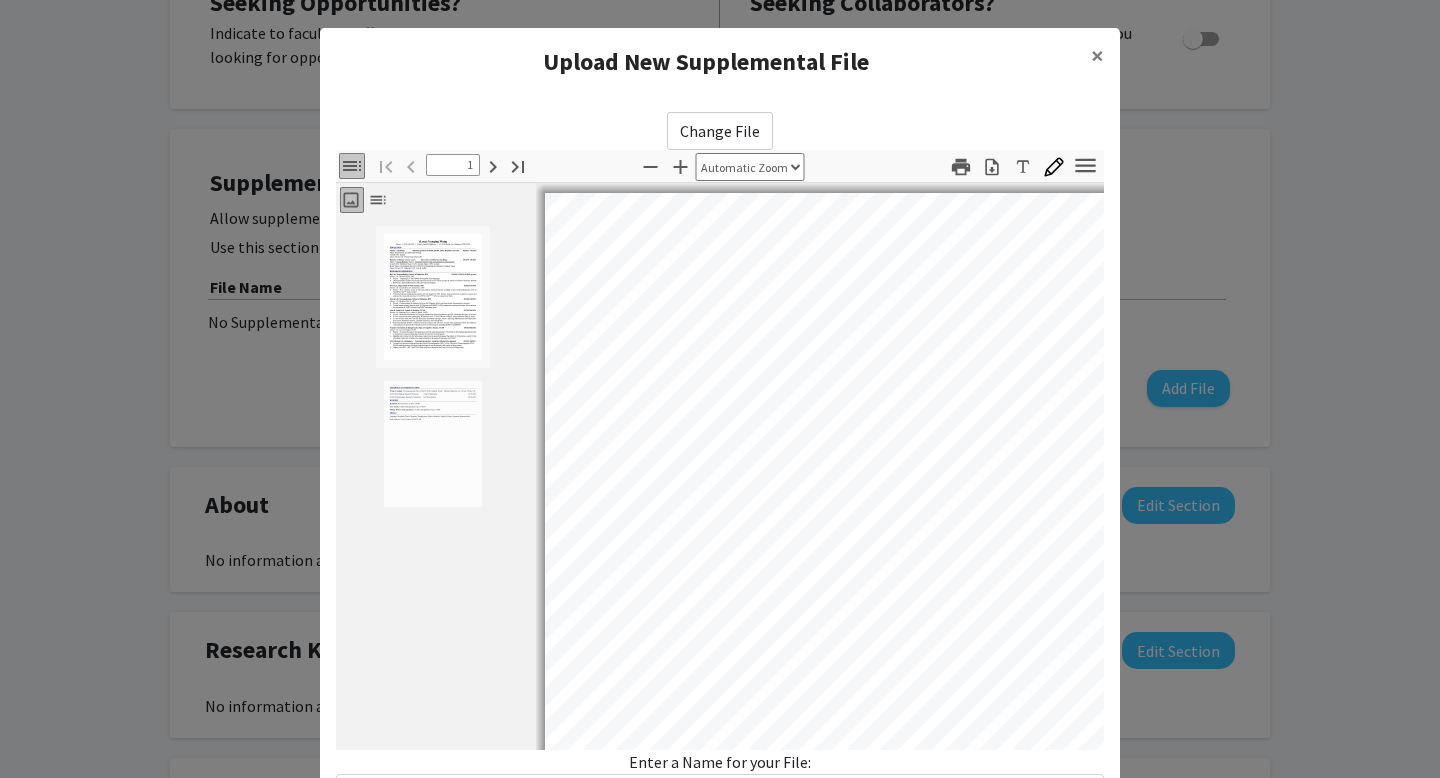 scroll, scrollTop: 169, scrollLeft: 0, axis: vertical 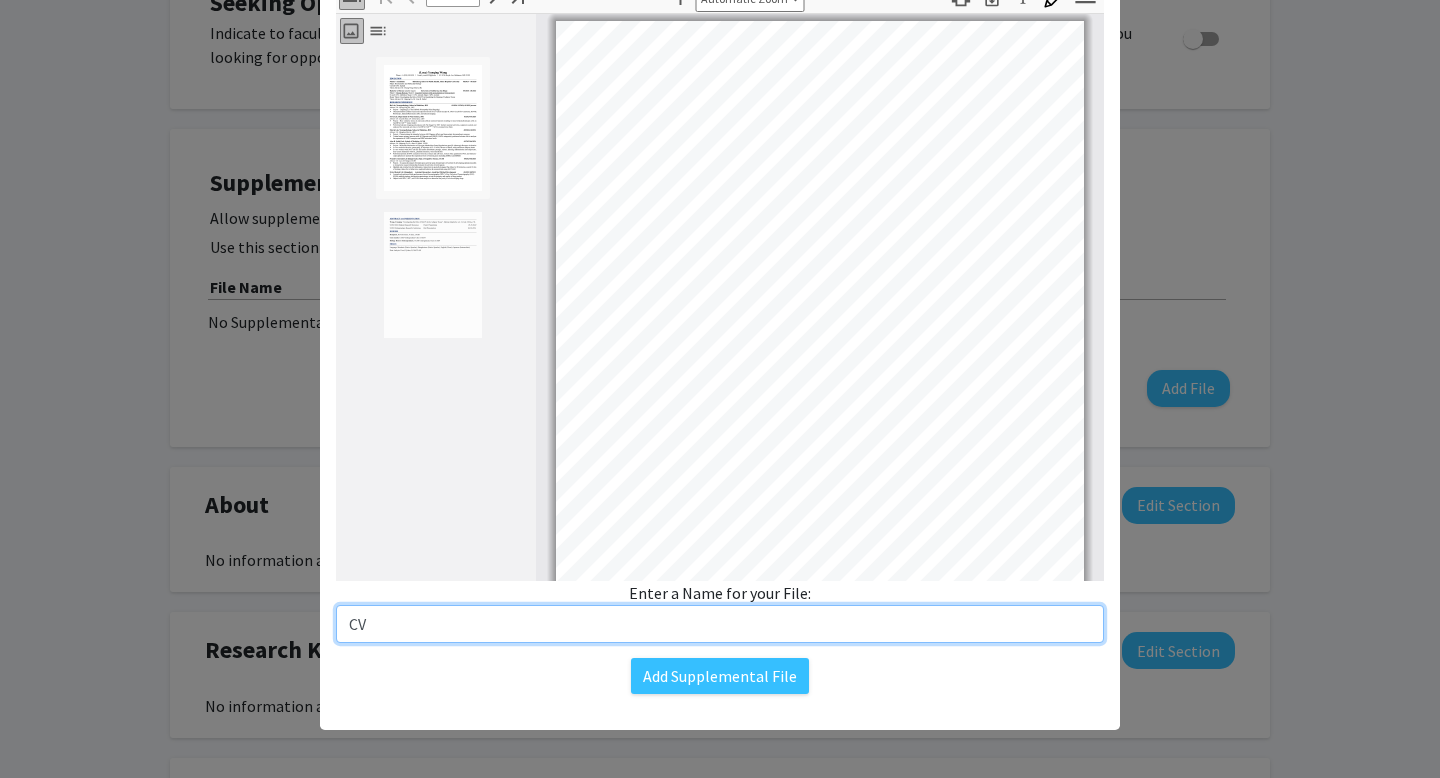 click on "CV" at bounding box center (720, 624) 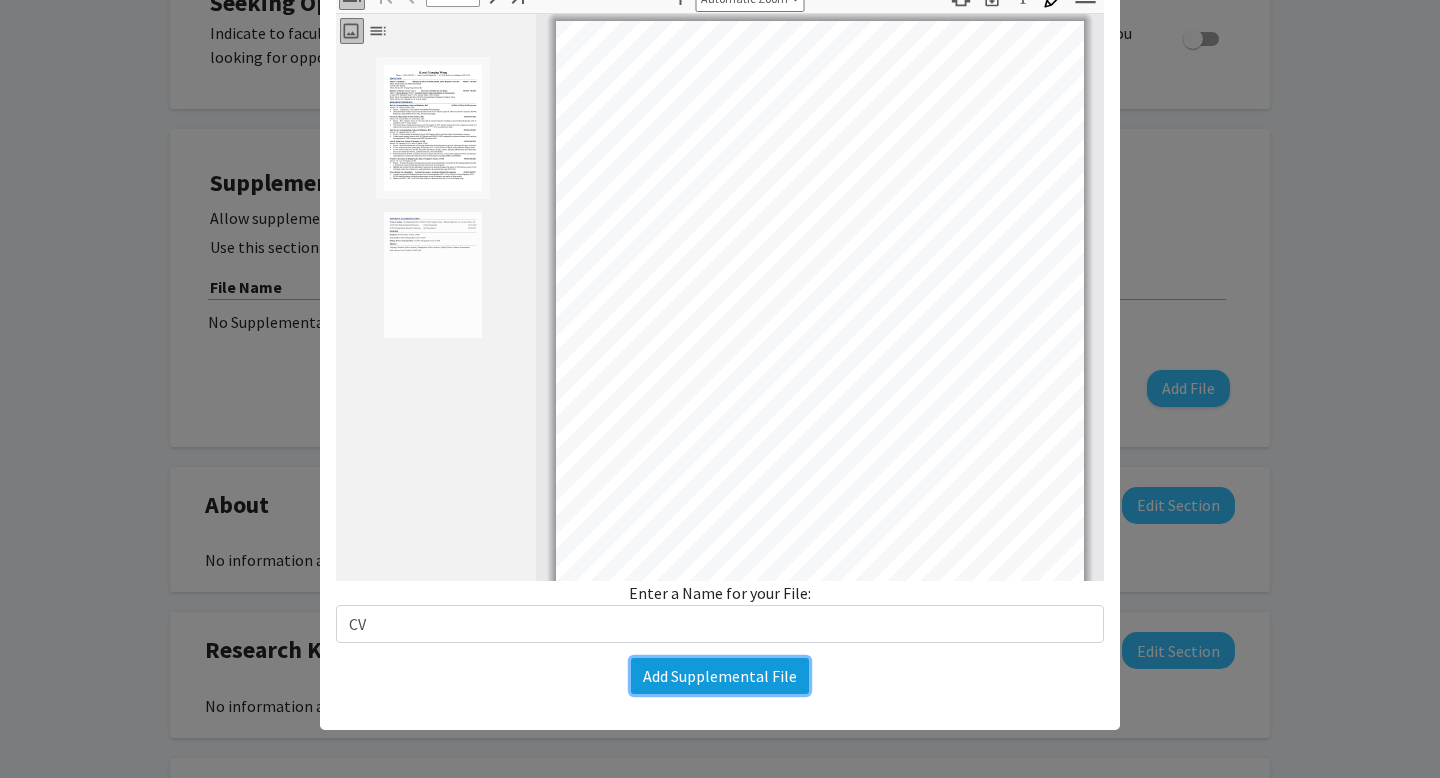 click on "Add Supplemental File" 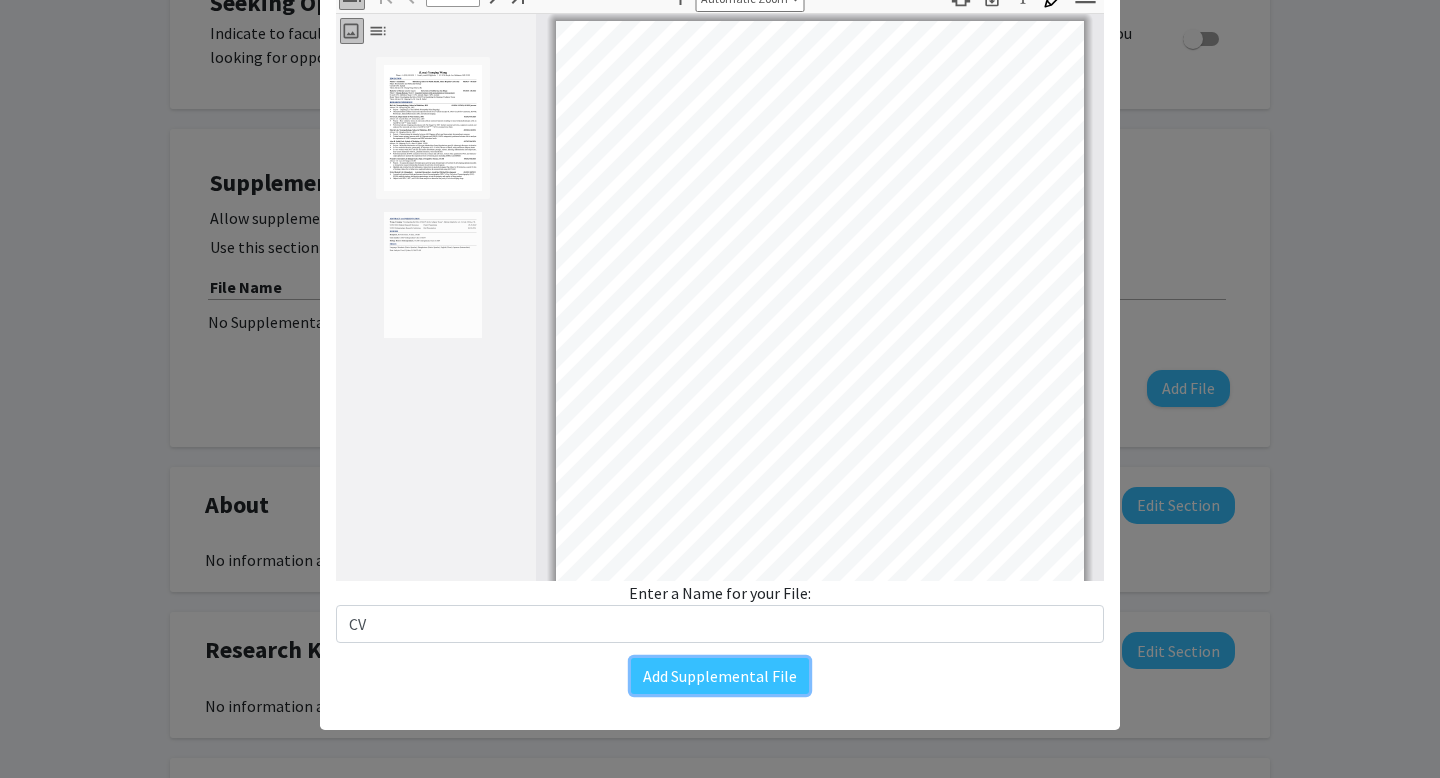 scroll, scrollTop: 0, scrollLeft: 0, axis: both 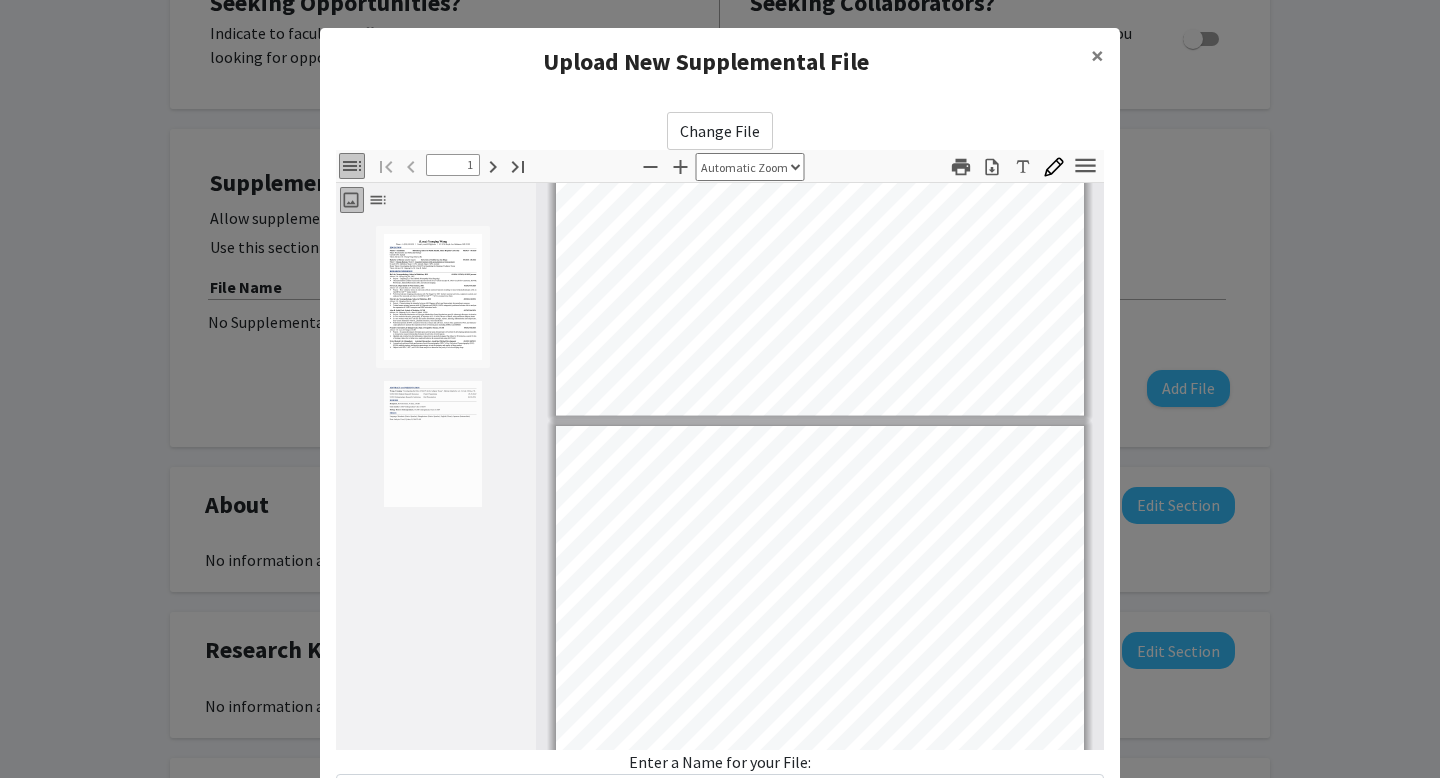 type on "2" 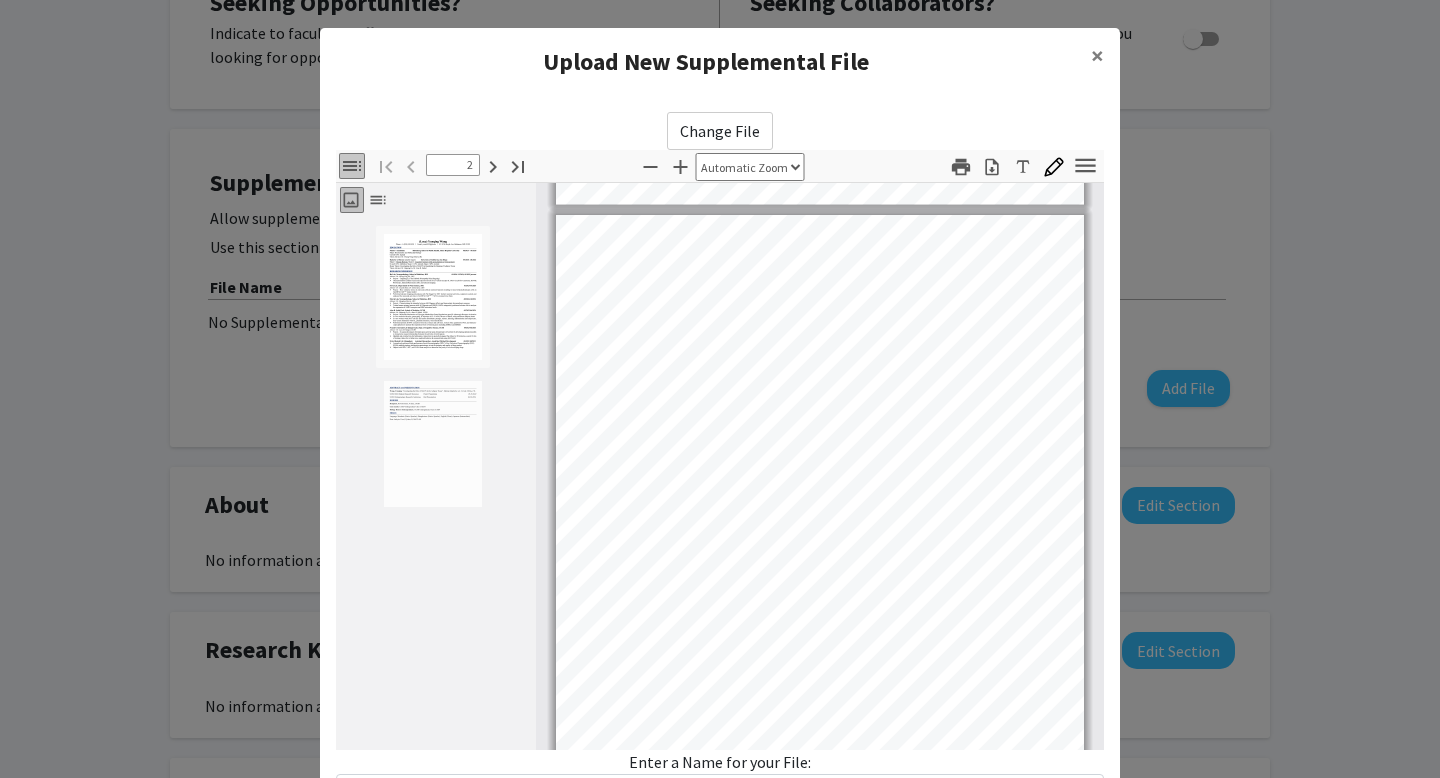 scroll, scrollTop: 169, scrollLeft: 0, axis: vertical 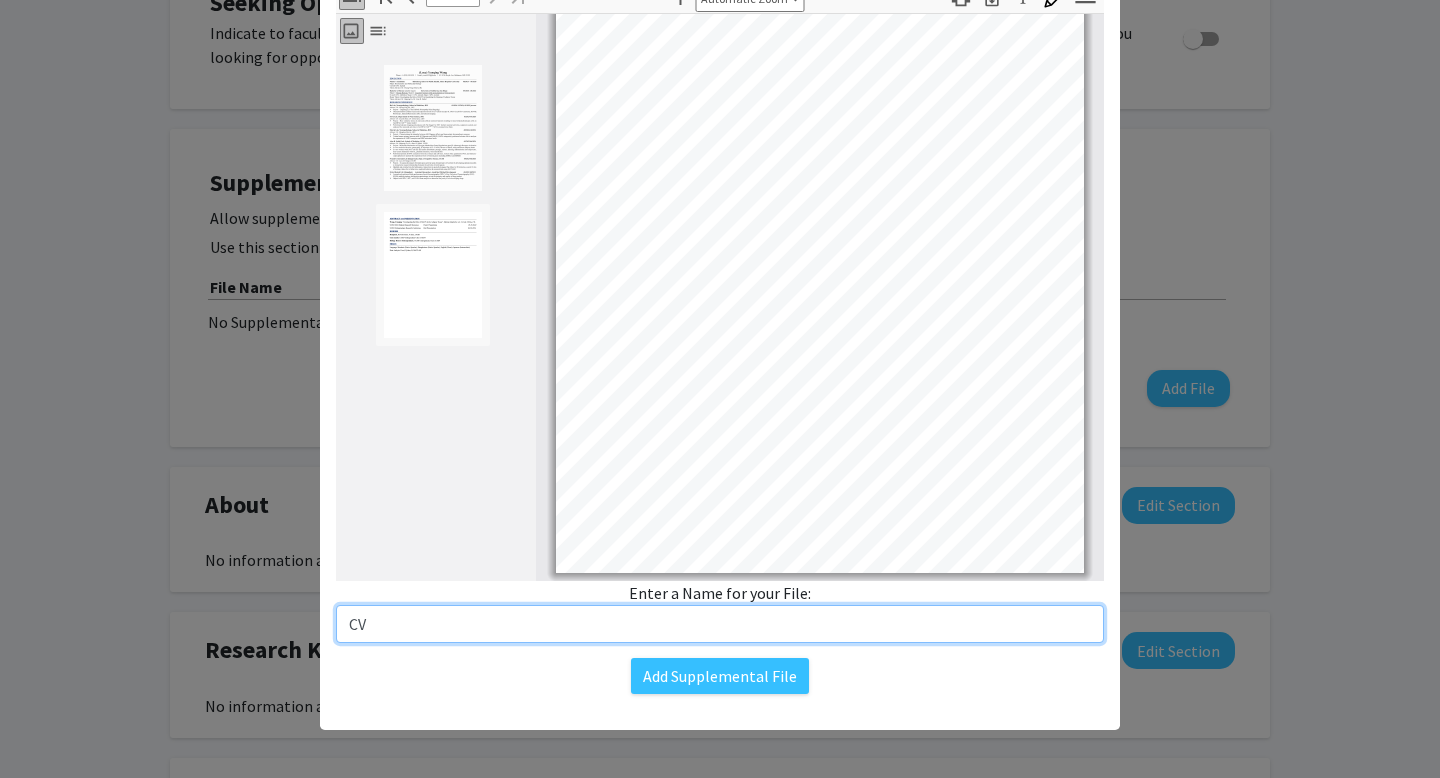 click on "CV" at bounding box center [720, 624] 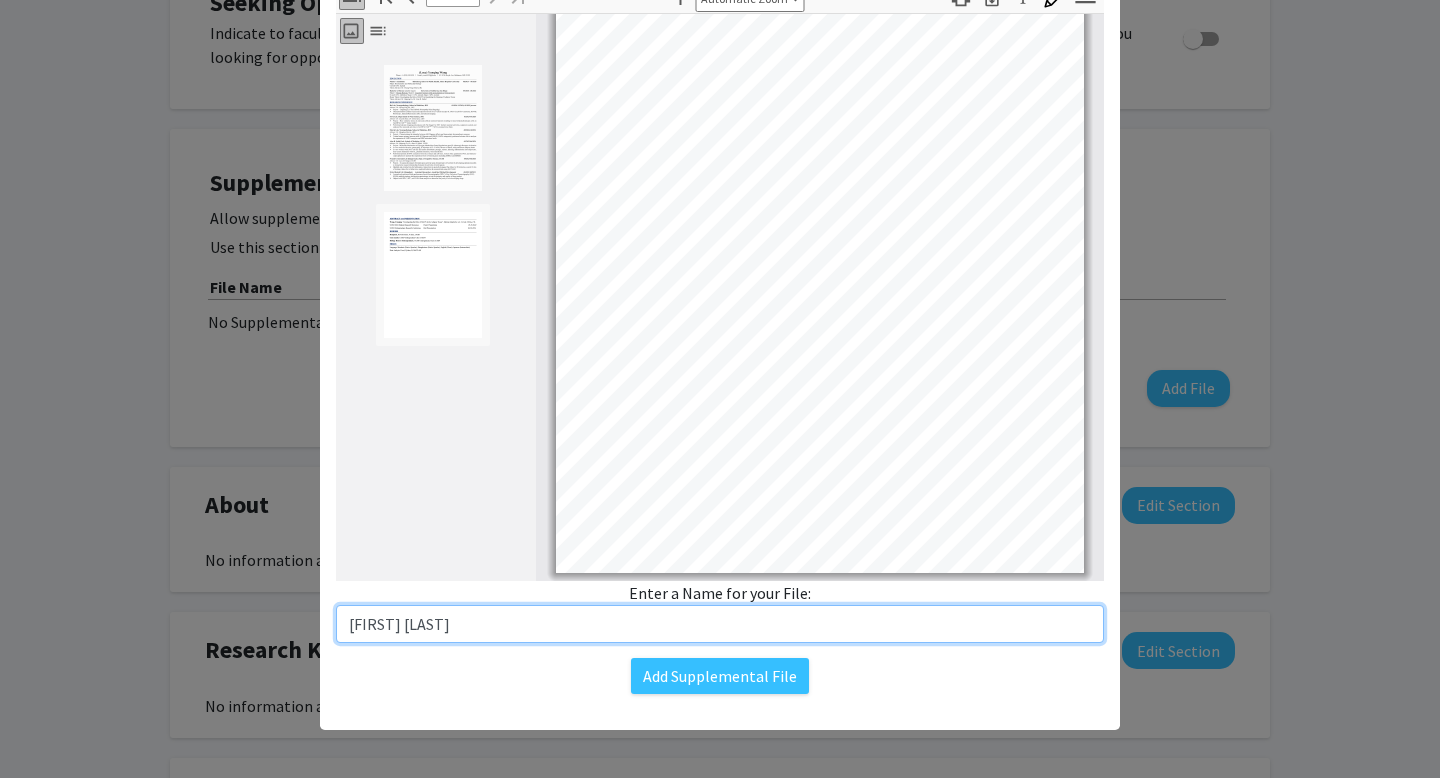 click on "[FIRST] [LAST]" at bounding box center [720, 624] 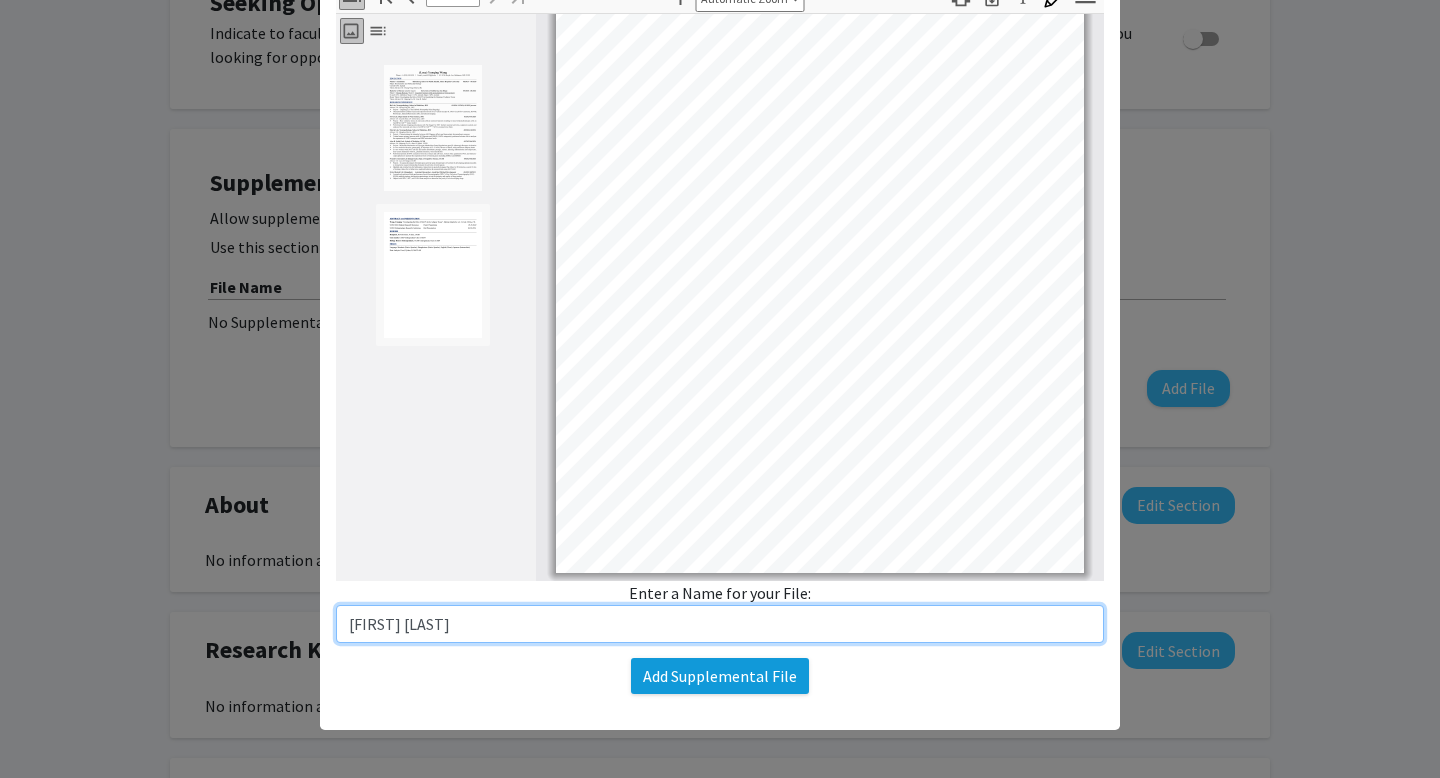 type on "[FIRST] [LAST]" 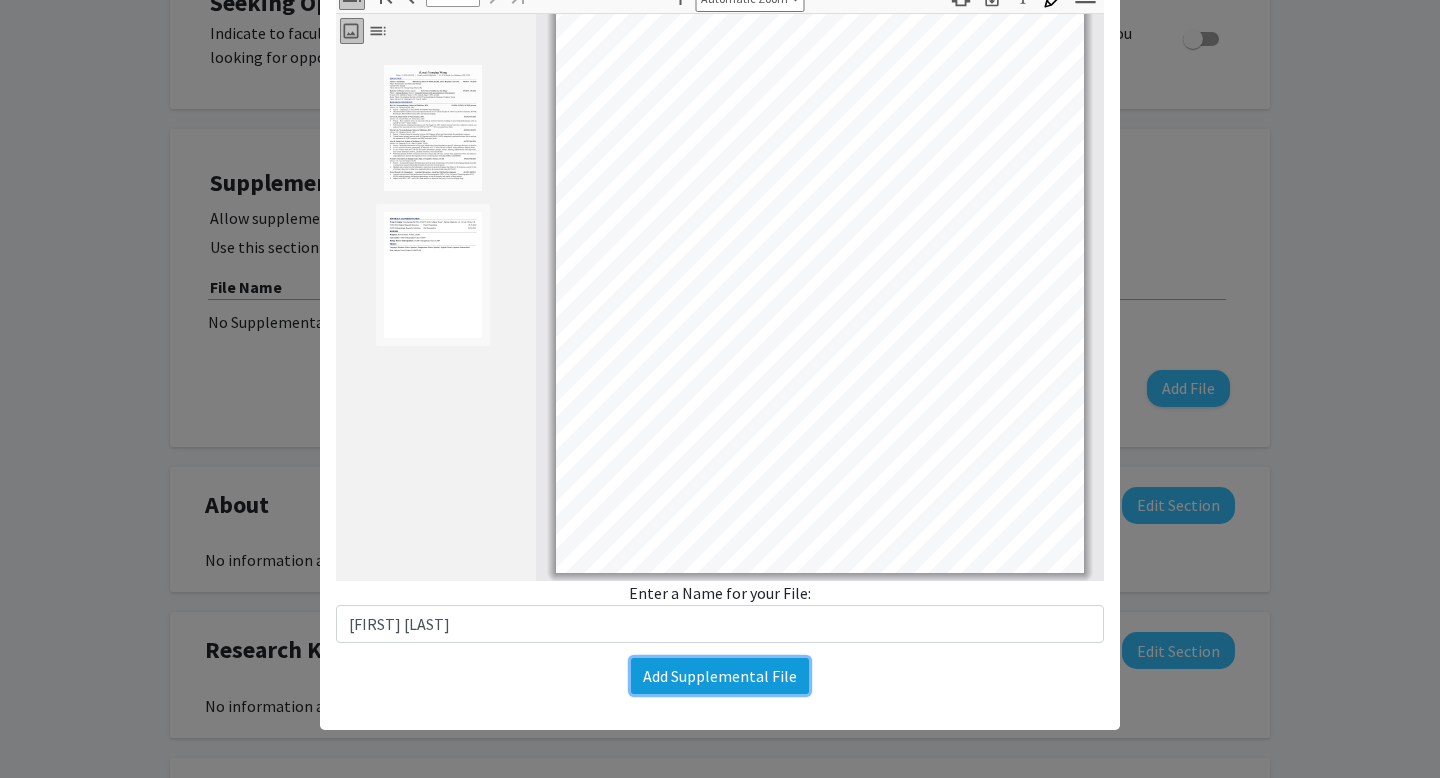 click on "Add Supplemental File" 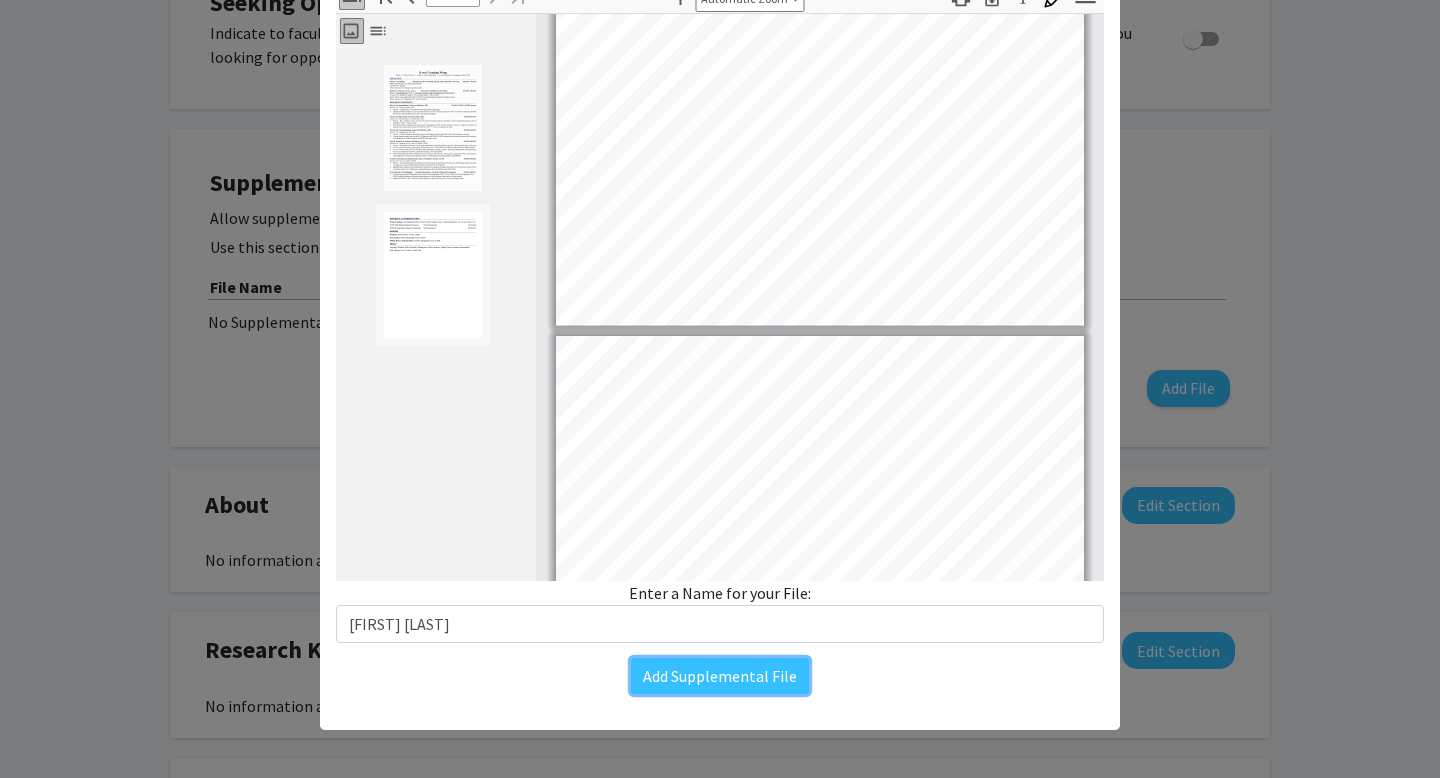 scroll, scrollTop: 0, scrollLeft: 0, axis: both 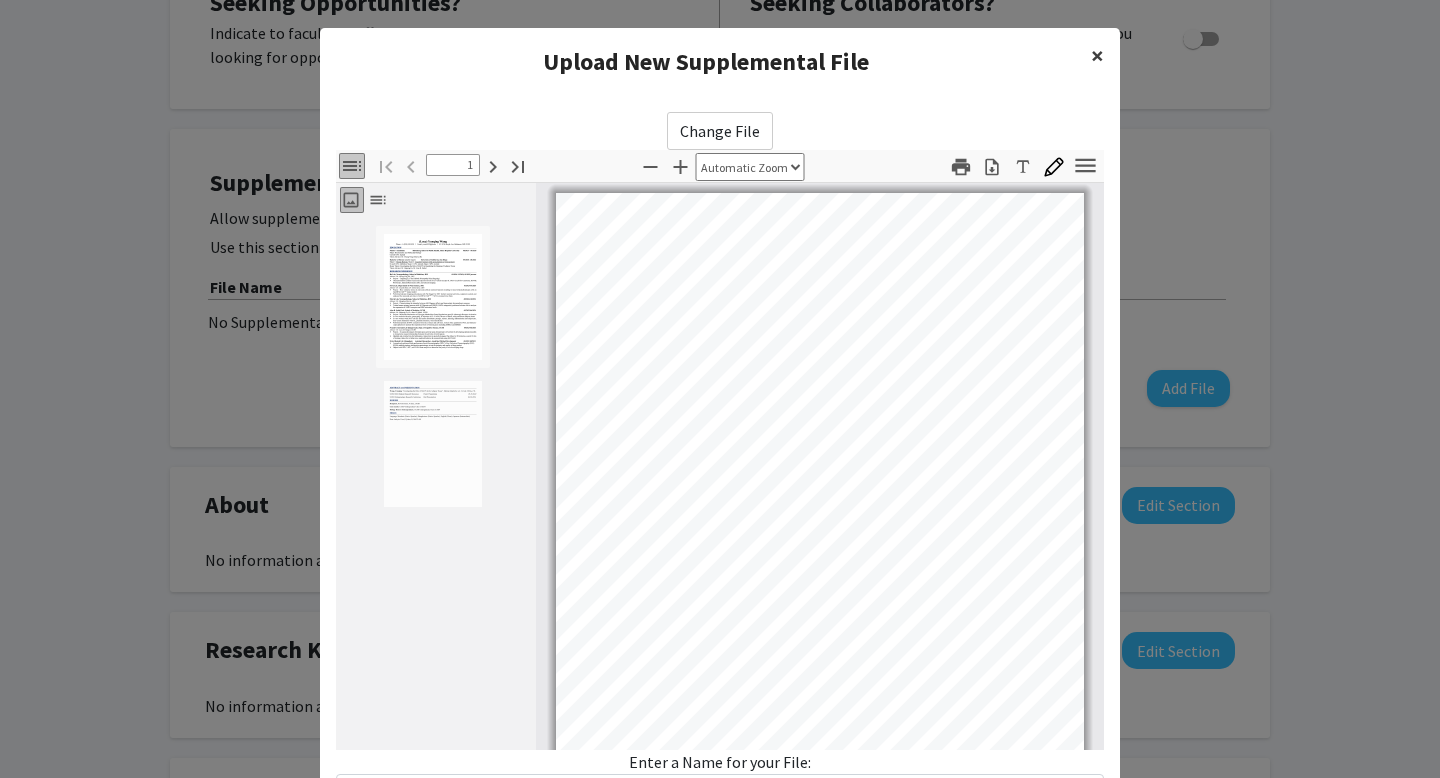 click on "×" 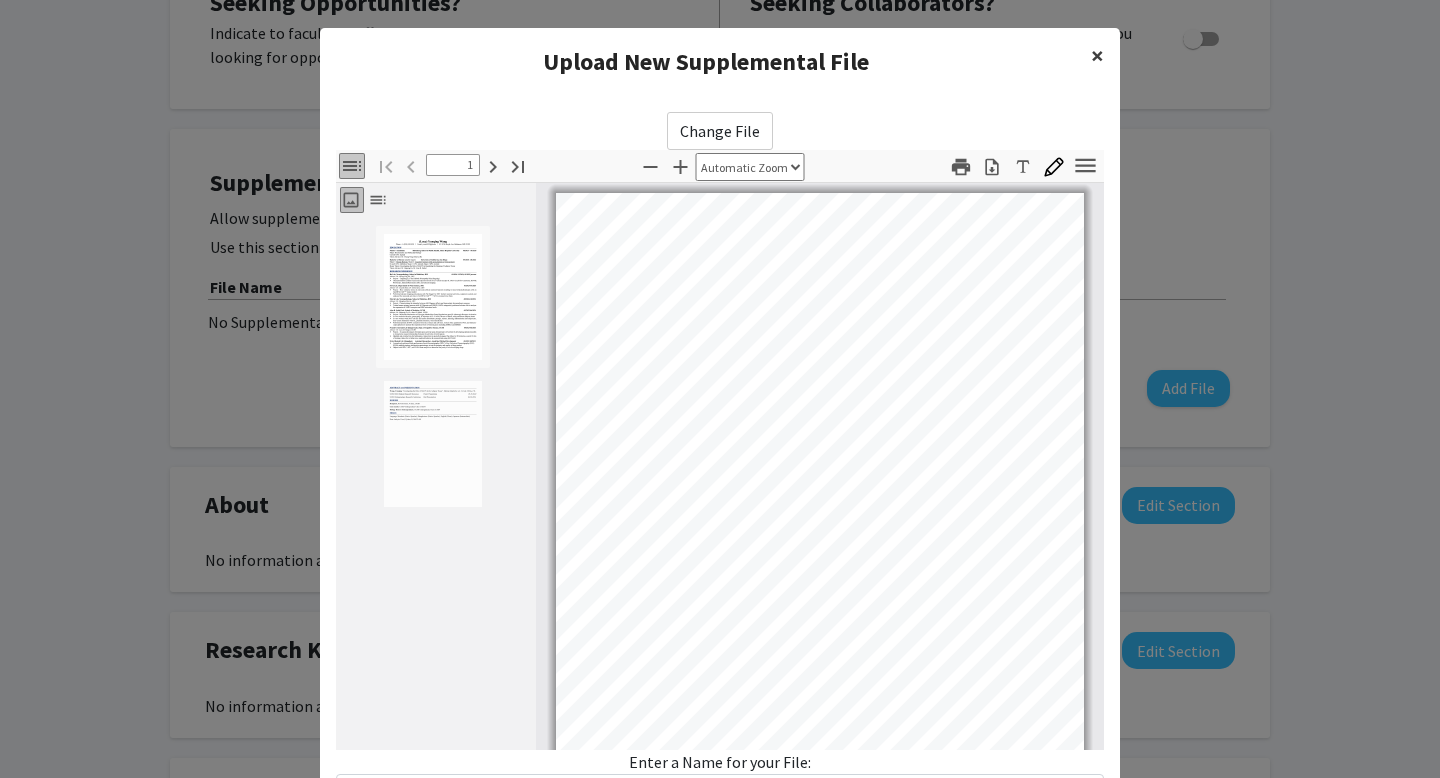 scroll, scrollTop: 829, scrollLeft: 0, axis: vertical 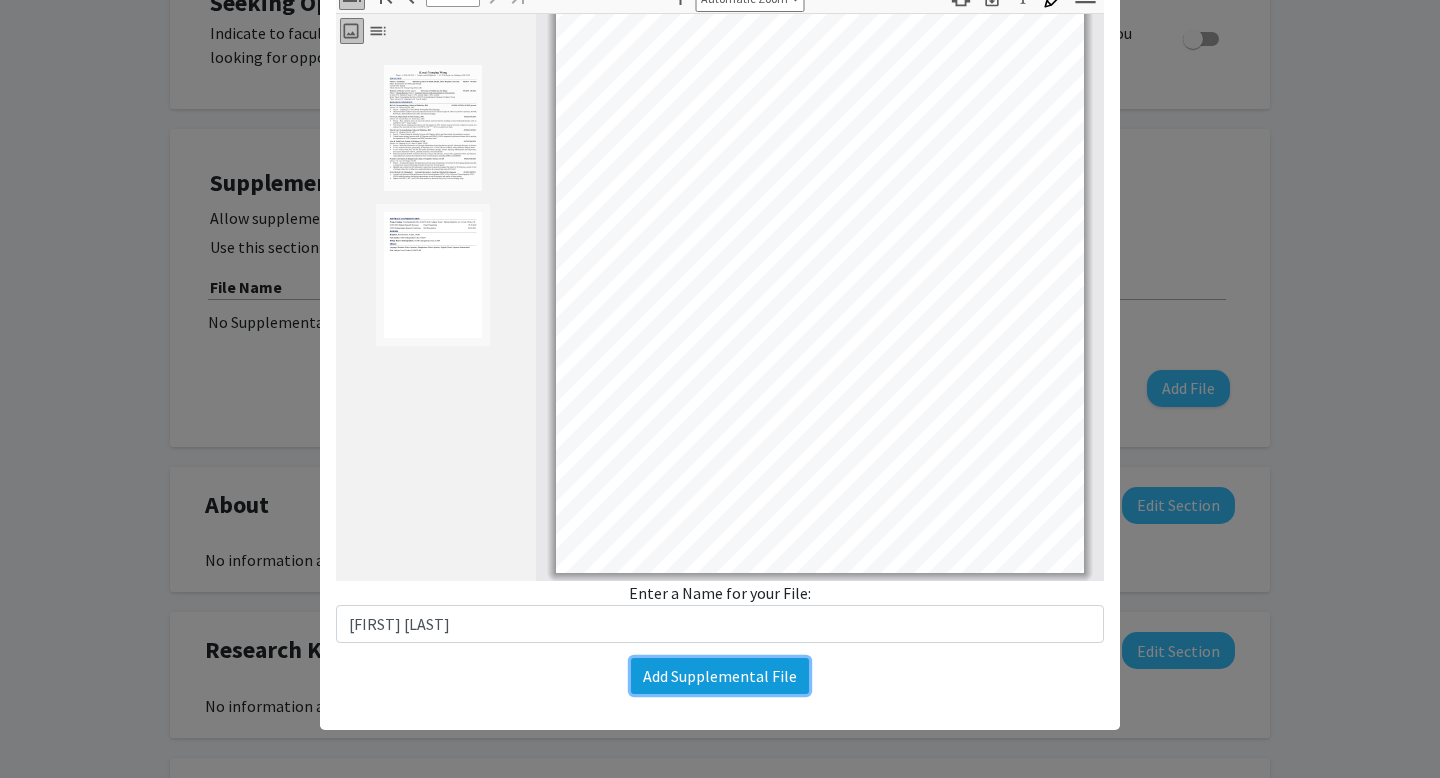 click on "Add Supplemental File" 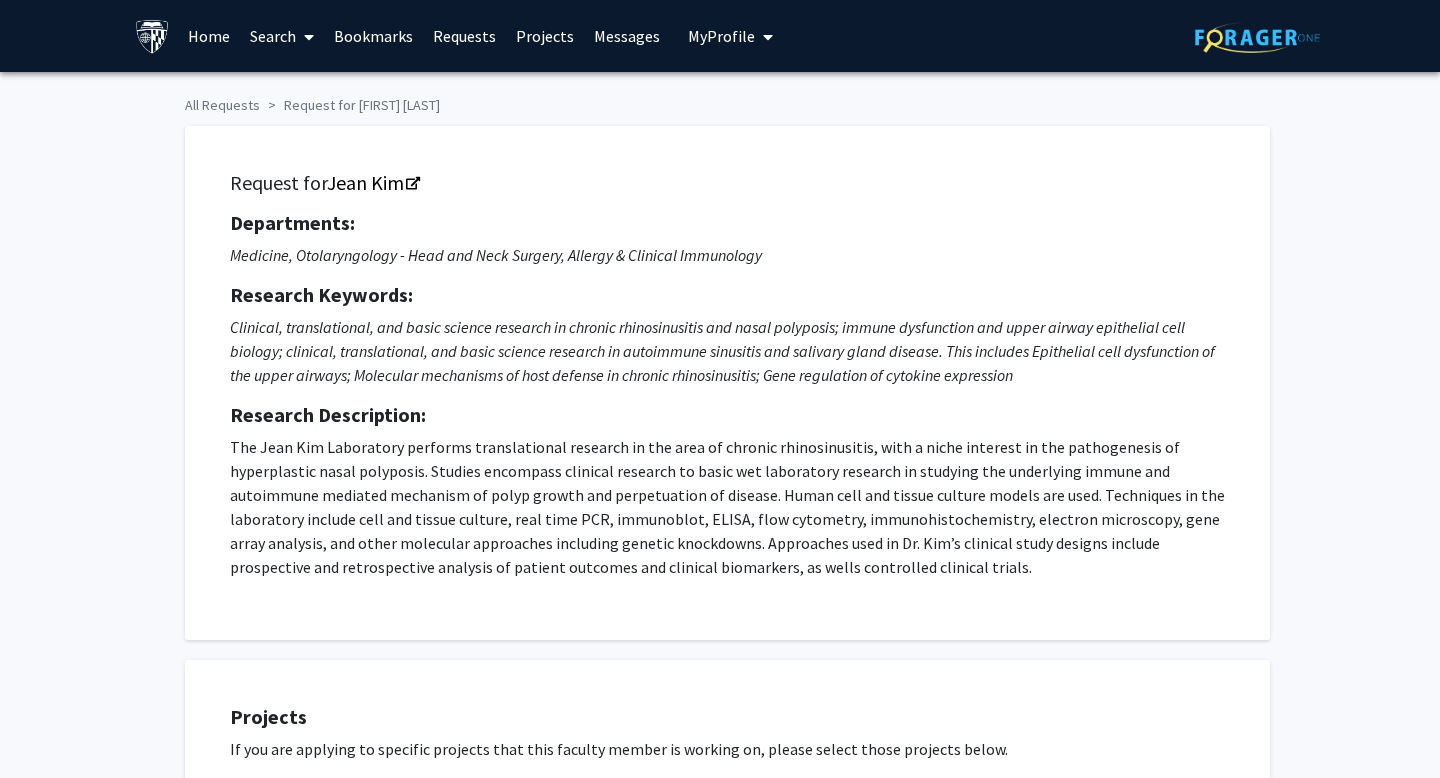 scroll, scrollTop: 1077, scrollLeft: 0, axis: vertical 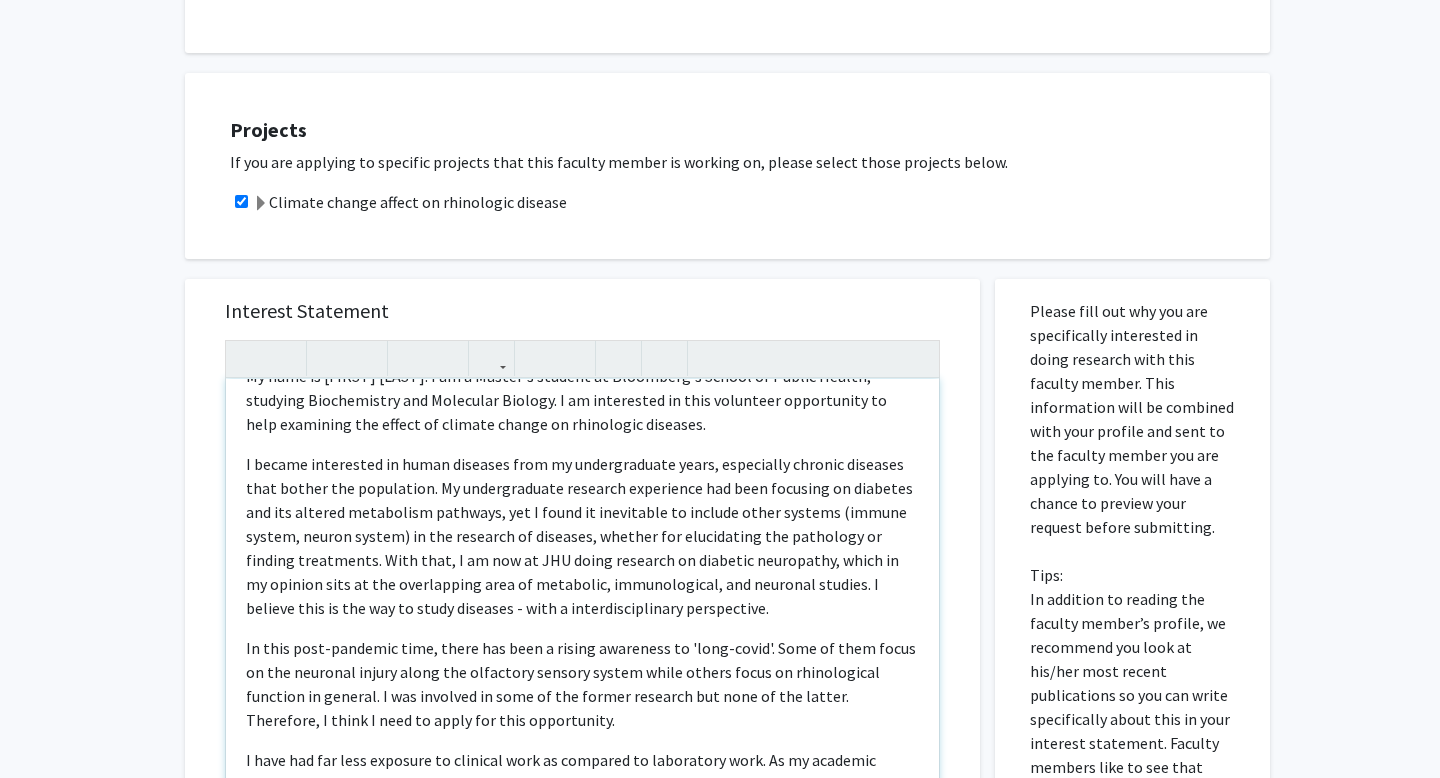 click on "I became interested in human diseases from my undergraduate years, especially chronic diseases that bother the population. My undergraduate research experience had been focusing on diabetes and its altered metabolism pathways, yet I found it inevitable to include other systems (immune system, neuron system) in the research of diseases, whether for elucidating the pathology or finding treatments. With that, I am now at JHU doing research on diabetic neuropathy, which in my opinion sits at the overlapping area of metabolic, immunological, and neuronal studies. I believe this is the way to study diseases - with a interdisciplinary perspective." at bounding box center (582, 536) 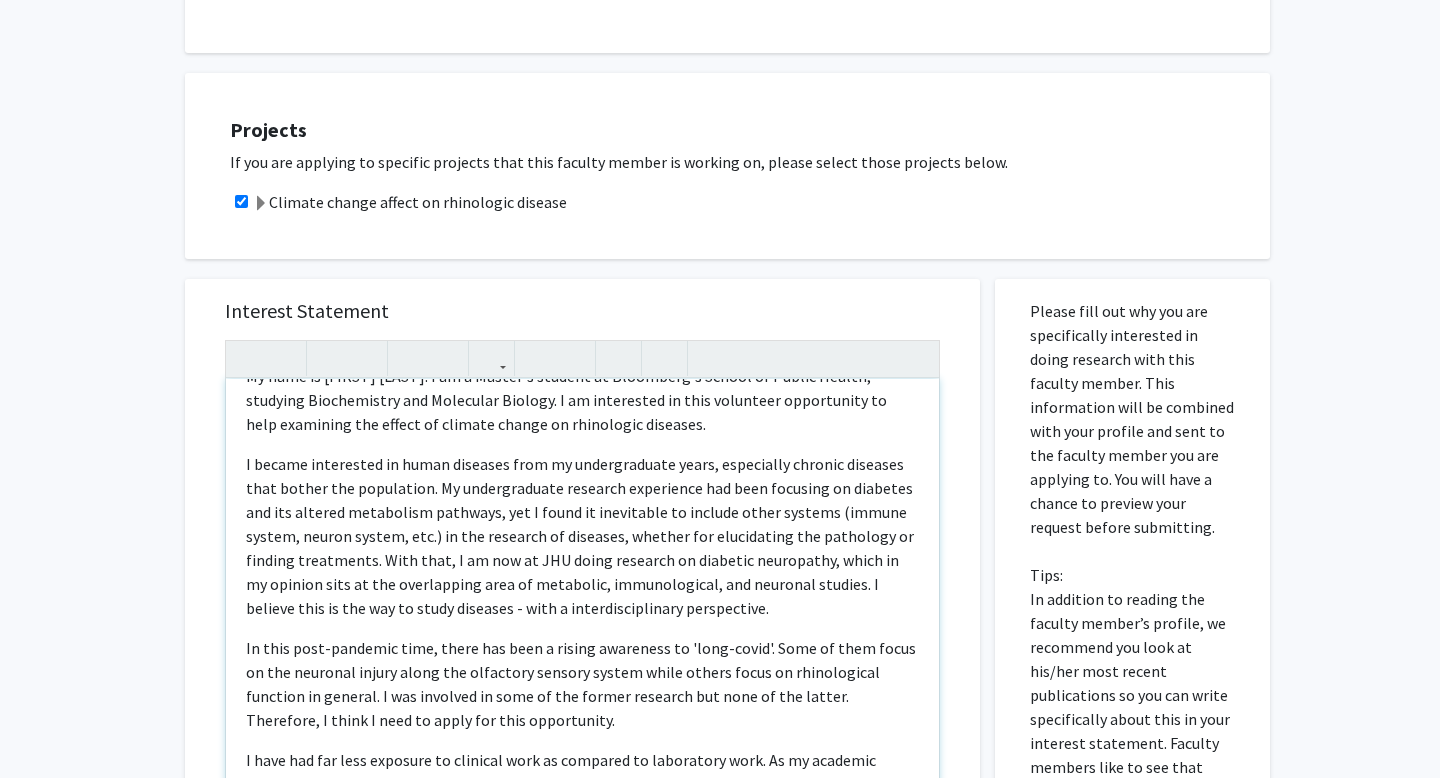 click on "Dear Dr. [LAST], My name is [FIRST] [LAST]. I am a Master's student at Bloomberg's School of Public Health, studying Biochemistry and Molecular Biology. I am interested in this volunteer opportunity to help examining the effect of climate change on rhinologic diseases. I became interested in human diseases from my undergraduate years, especially chronic diseases that bother the population. My undergraduate research experience had been focusing on diabetes and its altered metabolism pathways, yet I found it inevitable to include other systems (immune system, neuron system, etc.) in the research of diseases, whether for elucidating the pathology or finding treatments. With that, I am now at JHU doing research on diabetic neuropathy, which in my opinion sits at the overlapping area of metabolic, immunological, and neuronal studies. I believe this is the way to study diseases - with a interdisciplinary perspective. Thank you very much for reading my interest statement. I look forward to hearing back from you." at bounding box center [582, 608] 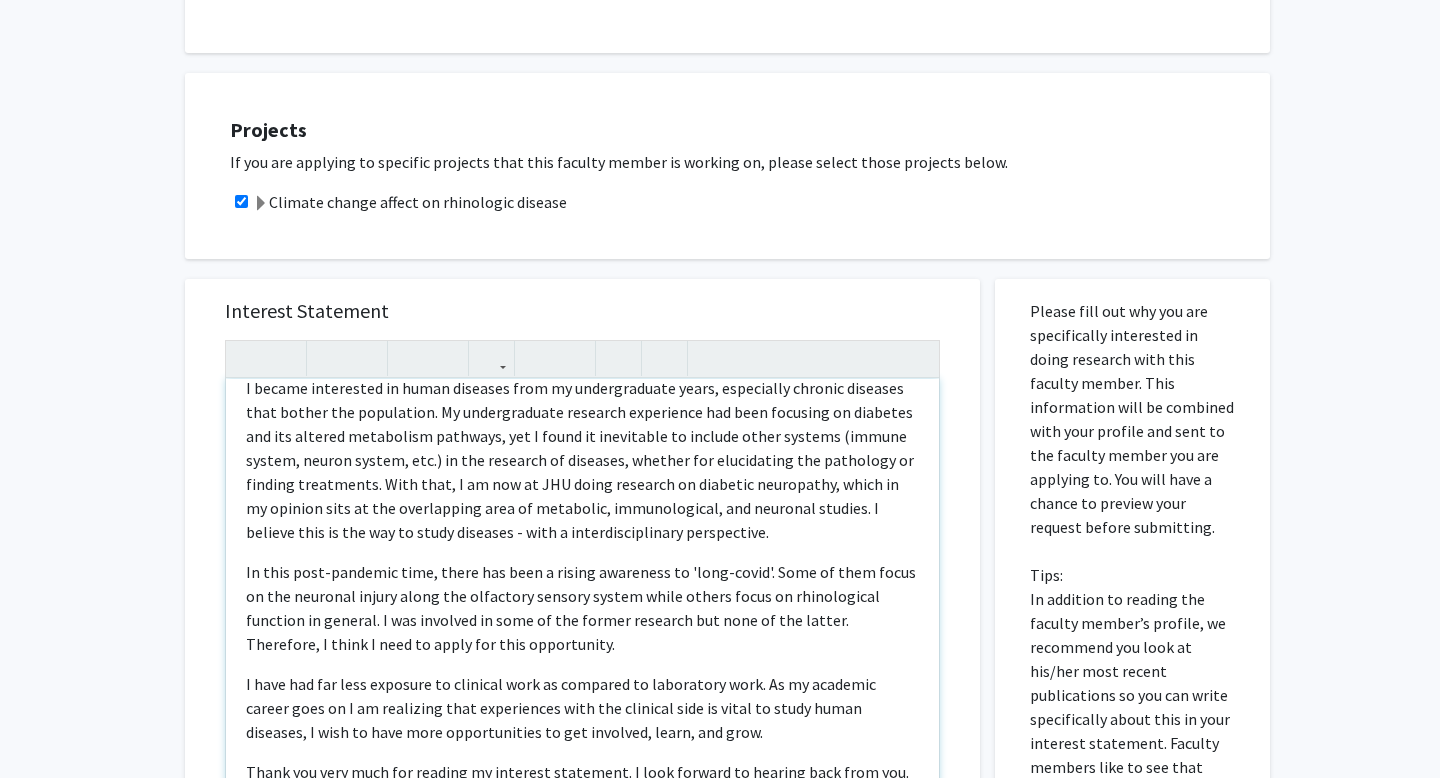 scroll, scrollTop: 152, scrollLeft: 0, axis: vertical 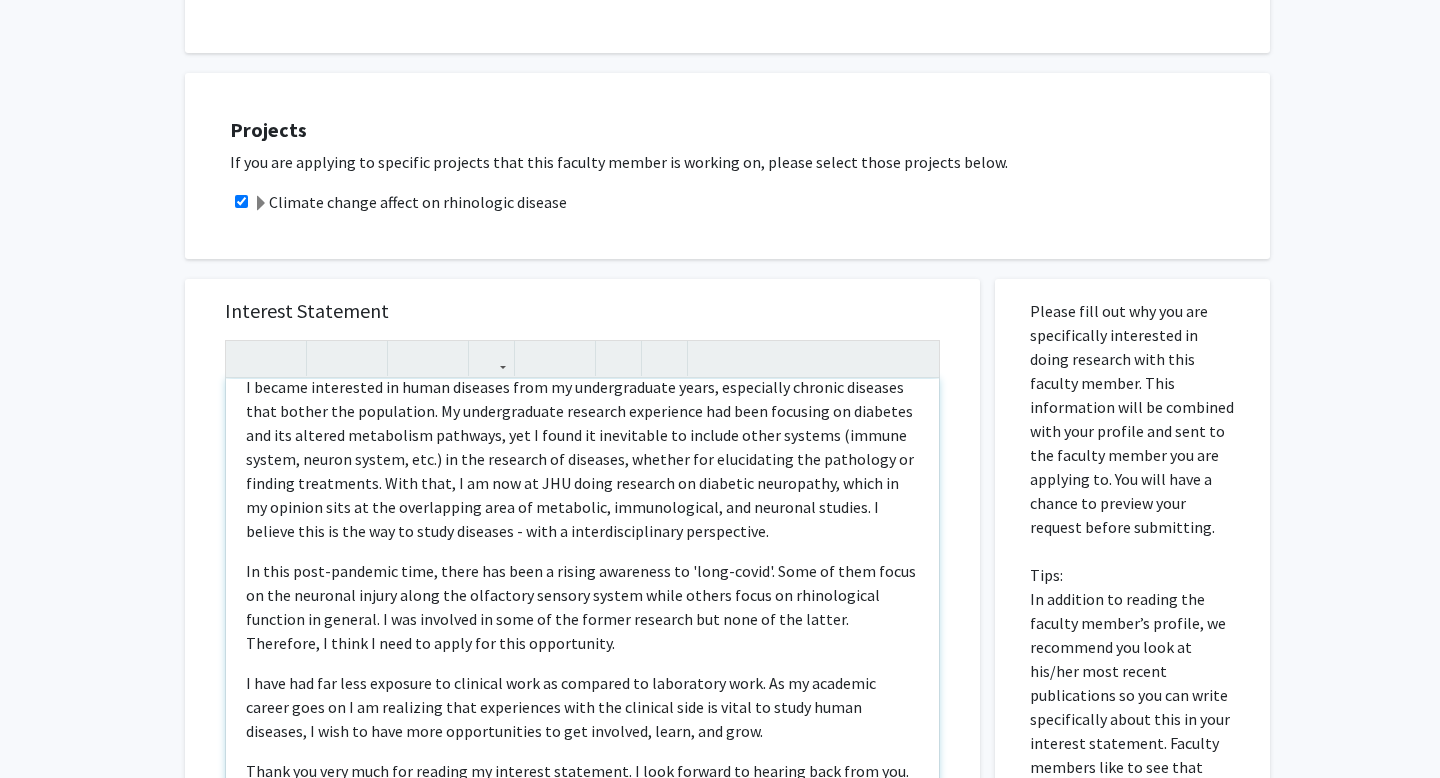 click on "I became interested in human diseases from my undergraduate years, especially chronic diseases that bother the population. My undergraduate research experience had been focusing on diabetes and its altered metabolism pathways, yet I found it inevitable to include other systems (immune system, neuron system, etc.) in the research of diseases, whether for elucidating the pathology or finding treatments. With that, I am now at JHU doing research on diabetic neuropathy, which in my opinion sits at the overlapping area of metabolic, immunological, and neuronal studies. I believe this is the way to study diseases - with a interdisciplinary perspective." at bounding box center [582, 459] 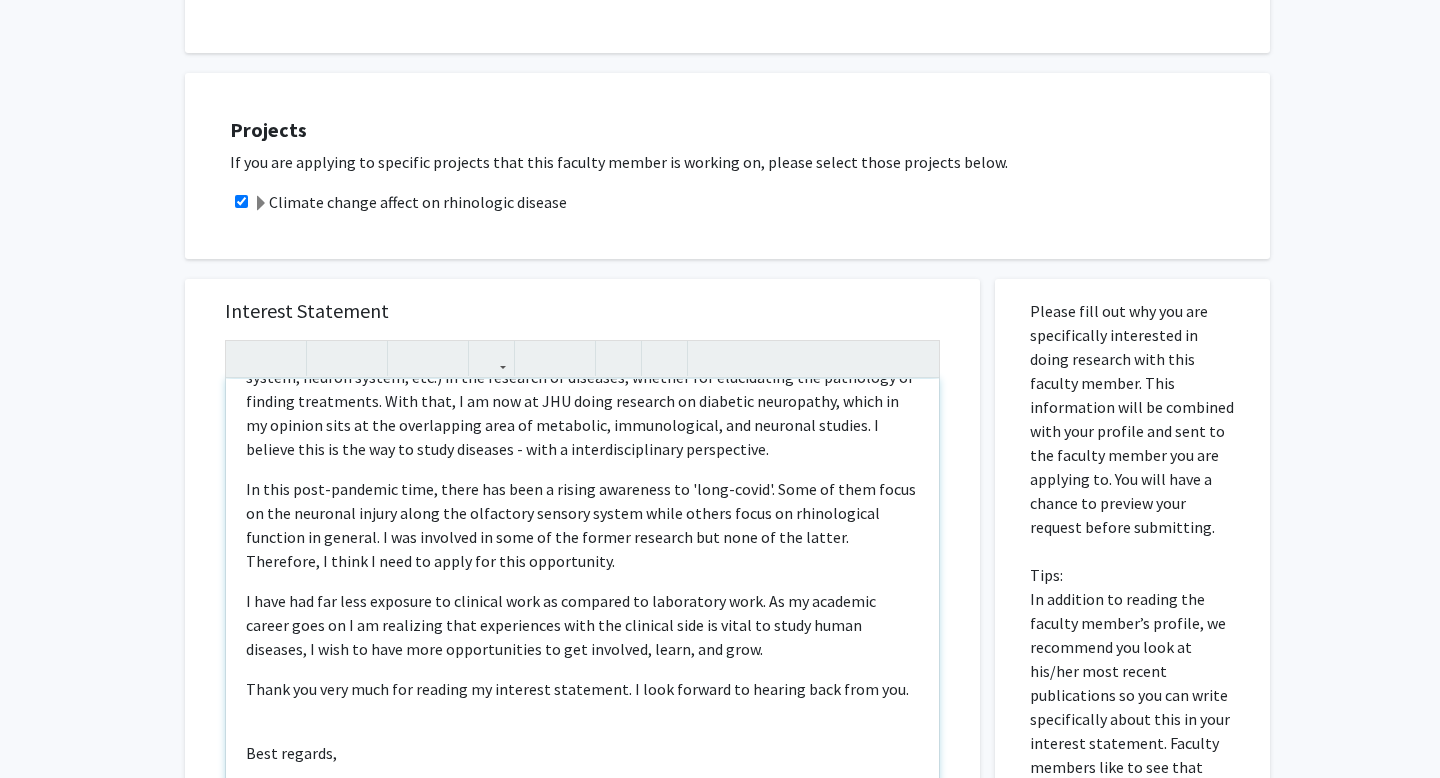 scroll, scrollTop: 238, scrollLeft: 0, axis: vertical 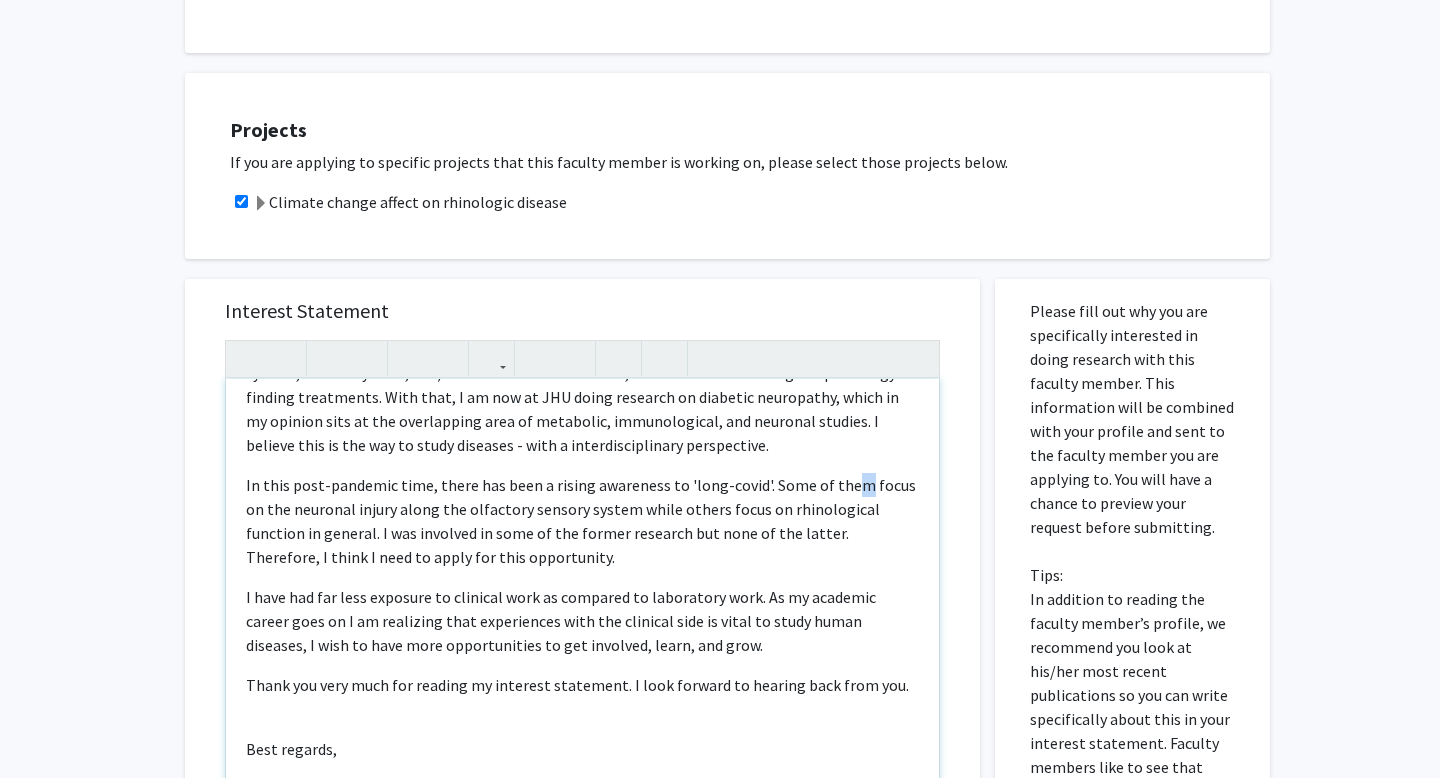 drag, startPoint x: 840, startPoint y: 486, endPoint x: 853, endPoint y: 487, distance: 13.038404 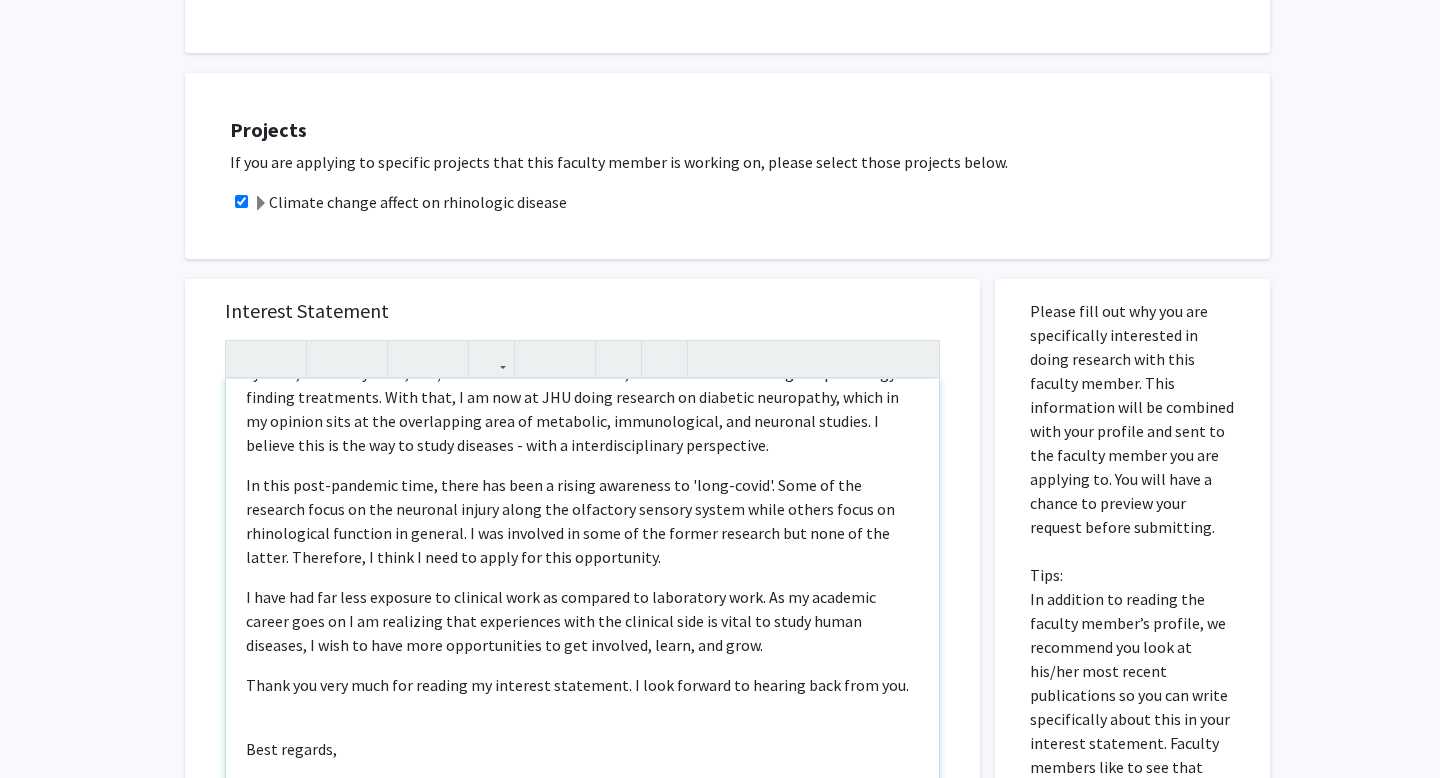 click on "In this post-pandemic time, there has been a rising awareness to 'long-covid'. Some of the research focus on the neuronal injury along the olfactory sensory system while others focus on rhinological function in general. I was involved in some of the former research but none of the latter. Therefore, I think I need to apply for this opportunity." at bounding box center [582, 521] 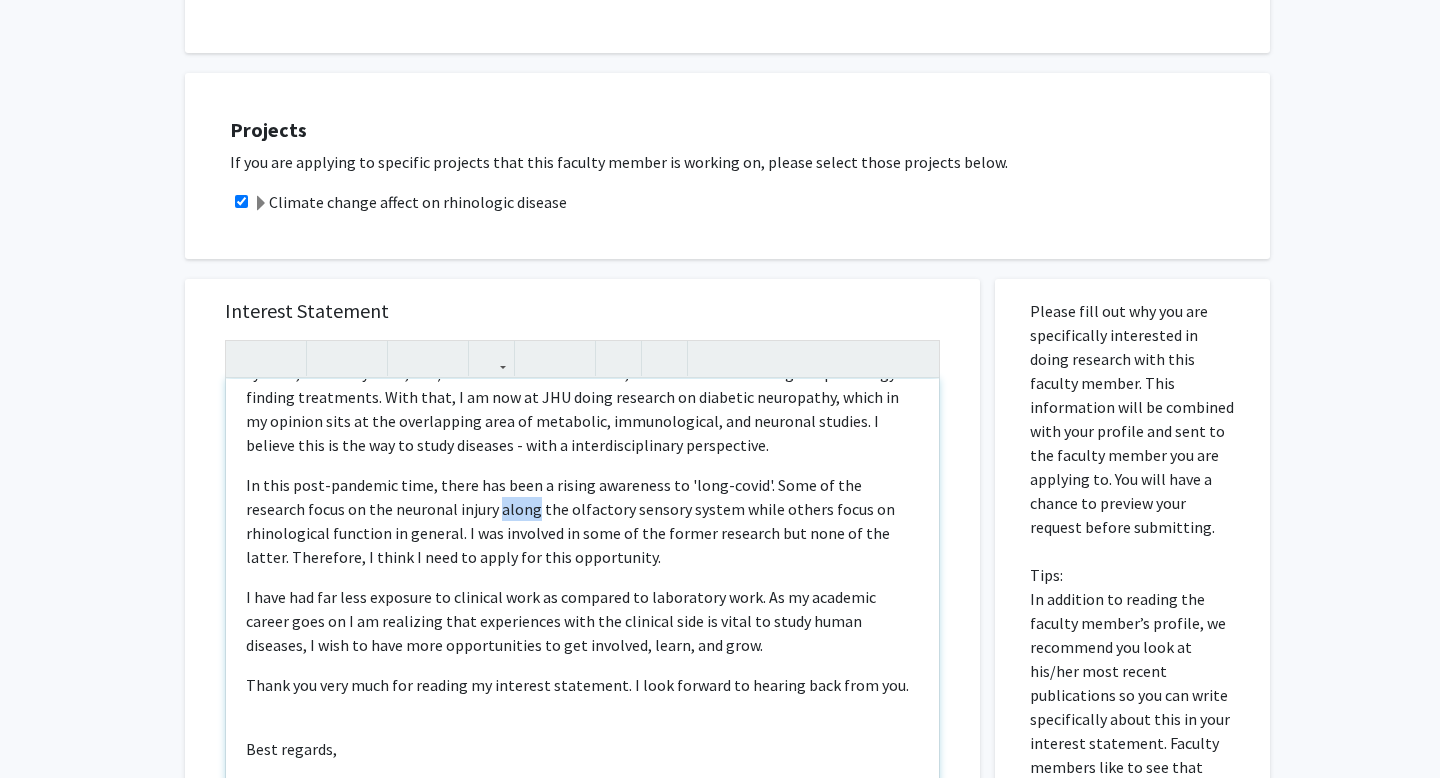 drag, startPoint x: 438, startPoint y: 512, endPoint x: 471, endPoint y: 512, distance: 33 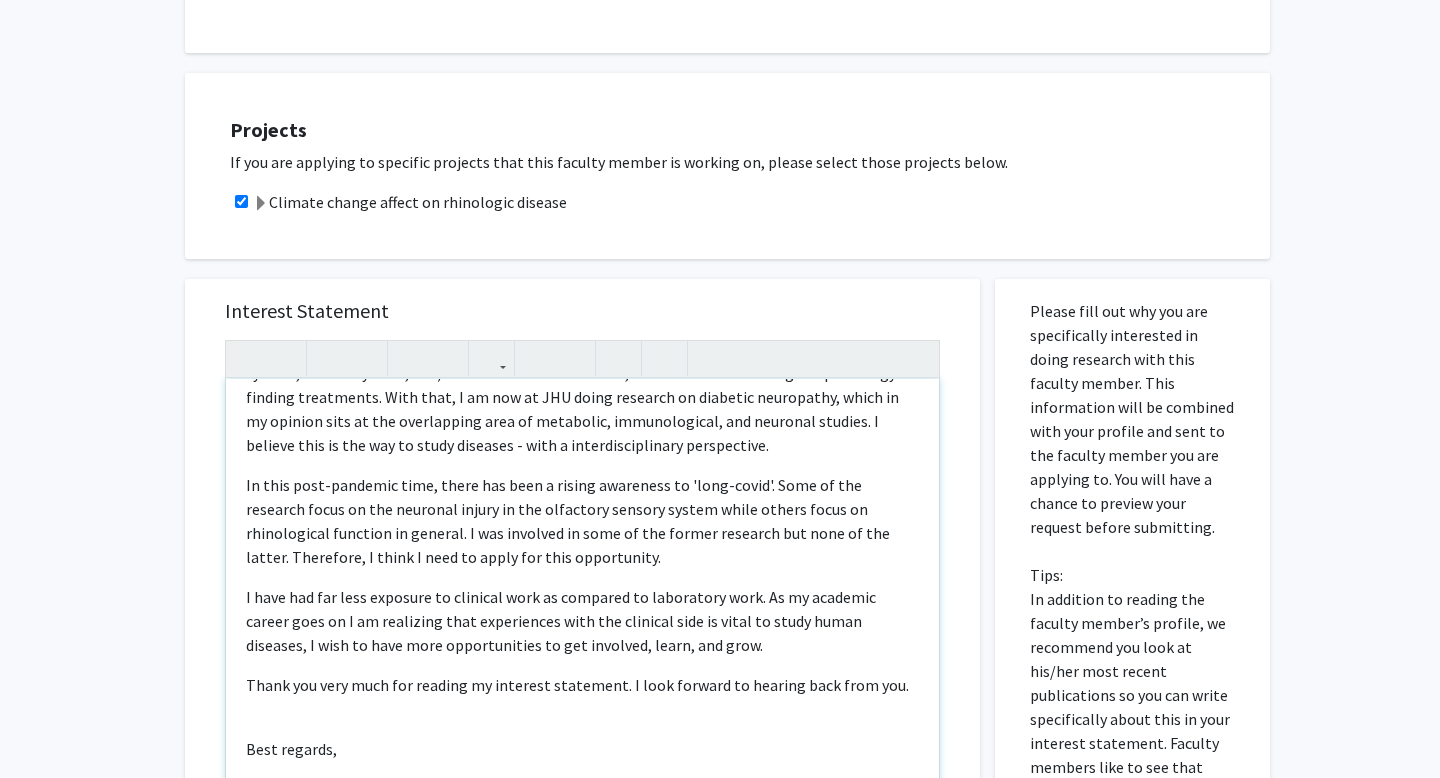 click on "In this post-pandemic time, there has been a rising awareness to 'long-covid'. Some of the research focus on the neuronal injury in the olfactory sensory system while others focus on rhinological function in general. I was involved in some of the former research but none of the latter. Therefore, I think I need to apply for this opportunity." at bounding box center [582, 521] 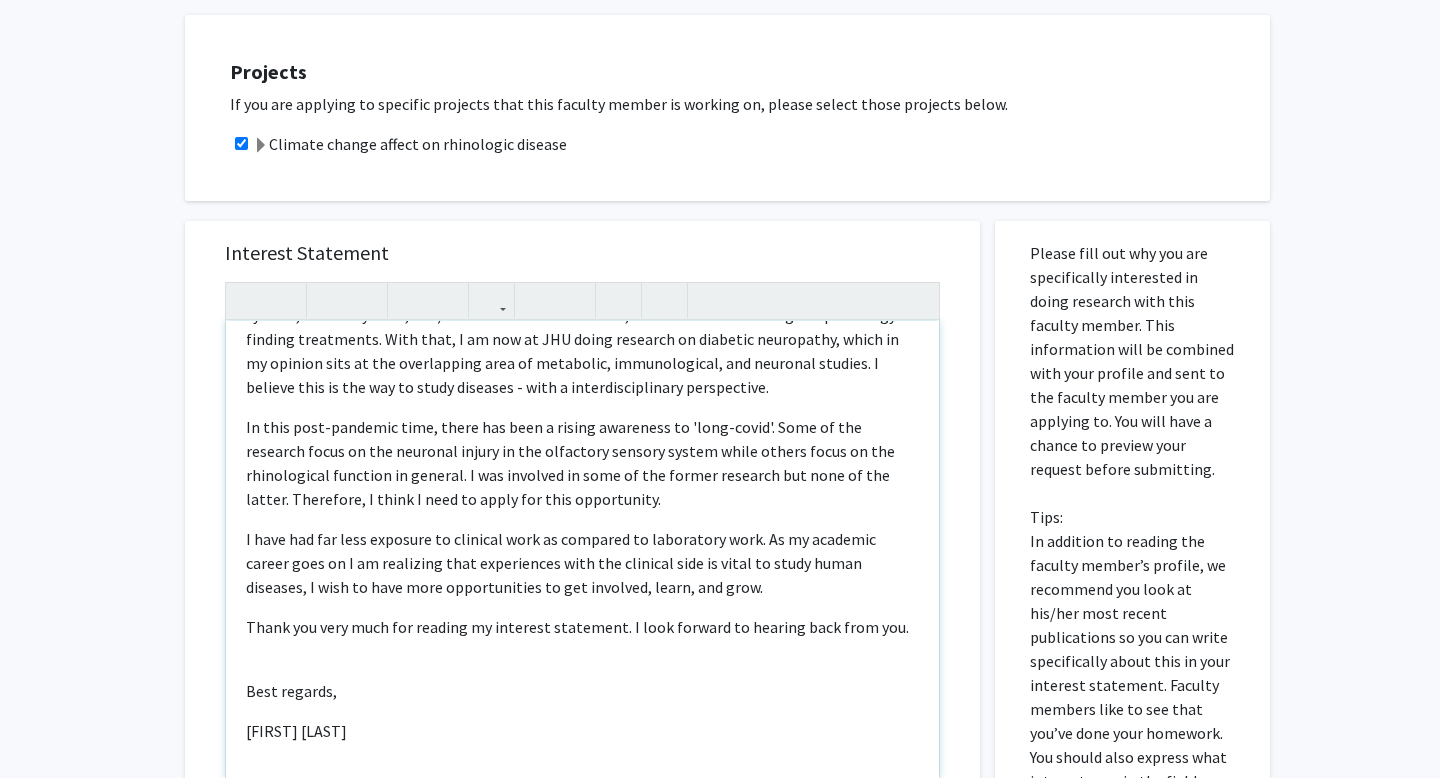 scroll, scrollTop: 646, scrollLeft: 0, axis: vertical 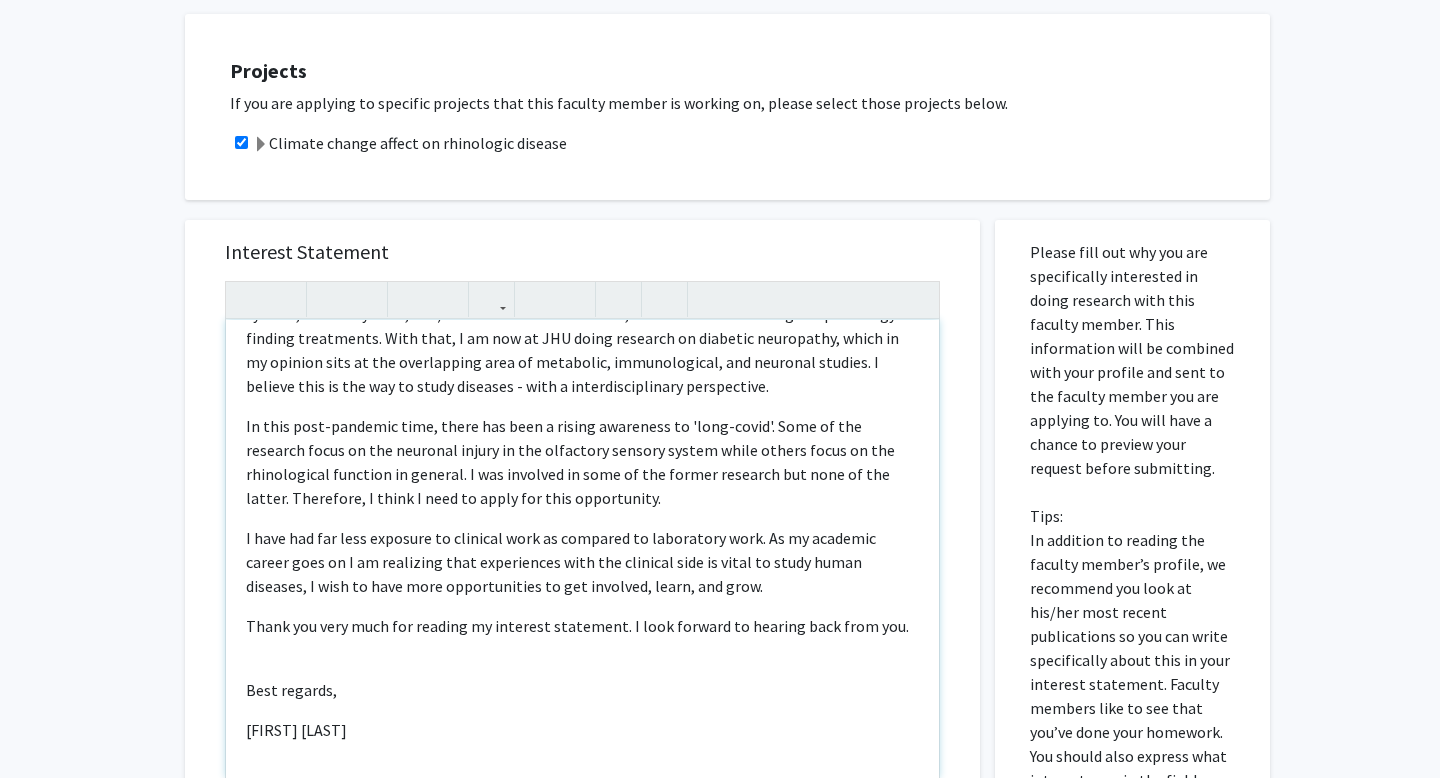 click on "In this post-pandemic time, there has been a rising awareness to 'long-covid'. Some of the research focus on the neuronal injury in the olfactory sensory system while others focus on the rhinological function in general. I was involved in some of the former research but none of the latter. Therefore, I think I need to apply for this opportunity." at bounding box center (582, 462) 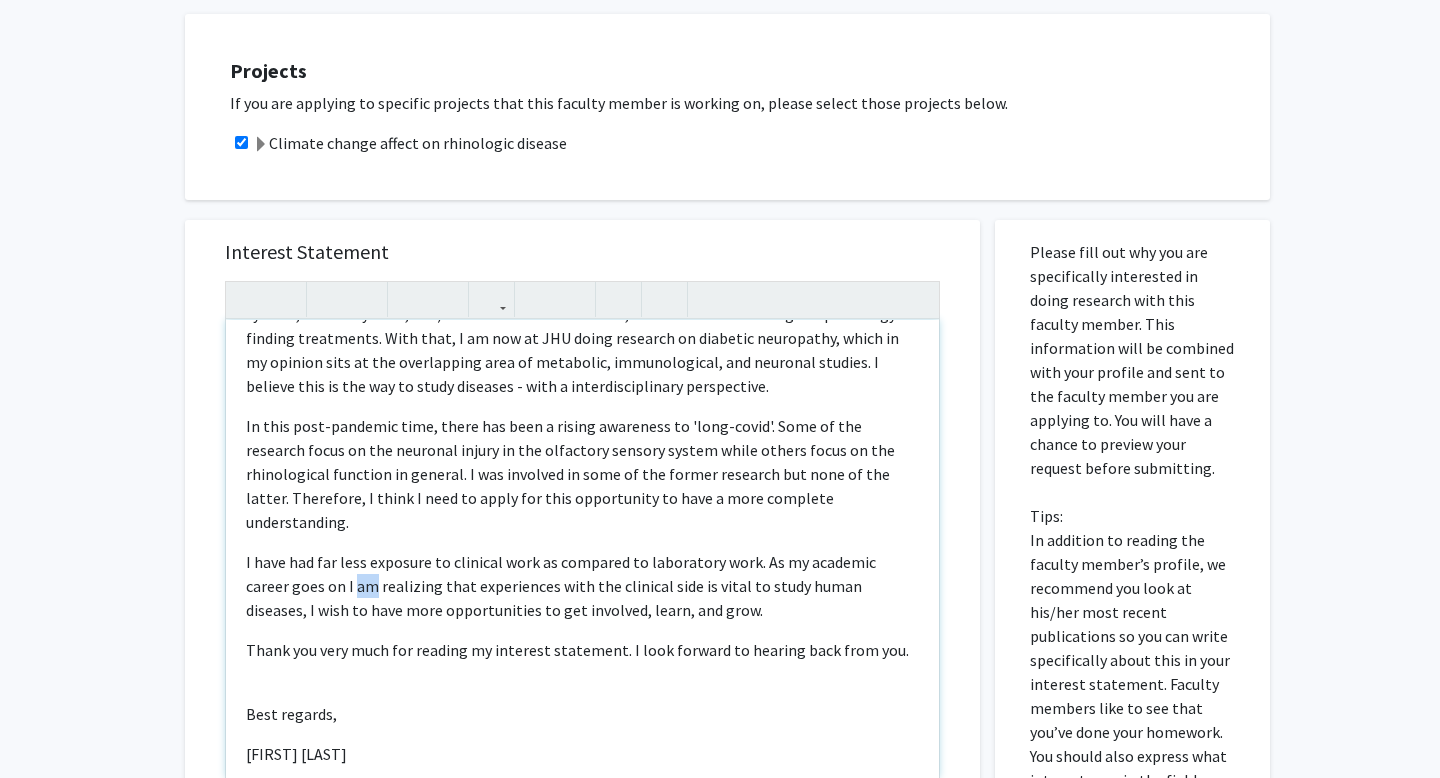 drag, startPoint x: 310, startPoint y: 567, endPoint x: 328, endPoint y: 567, distance: 18 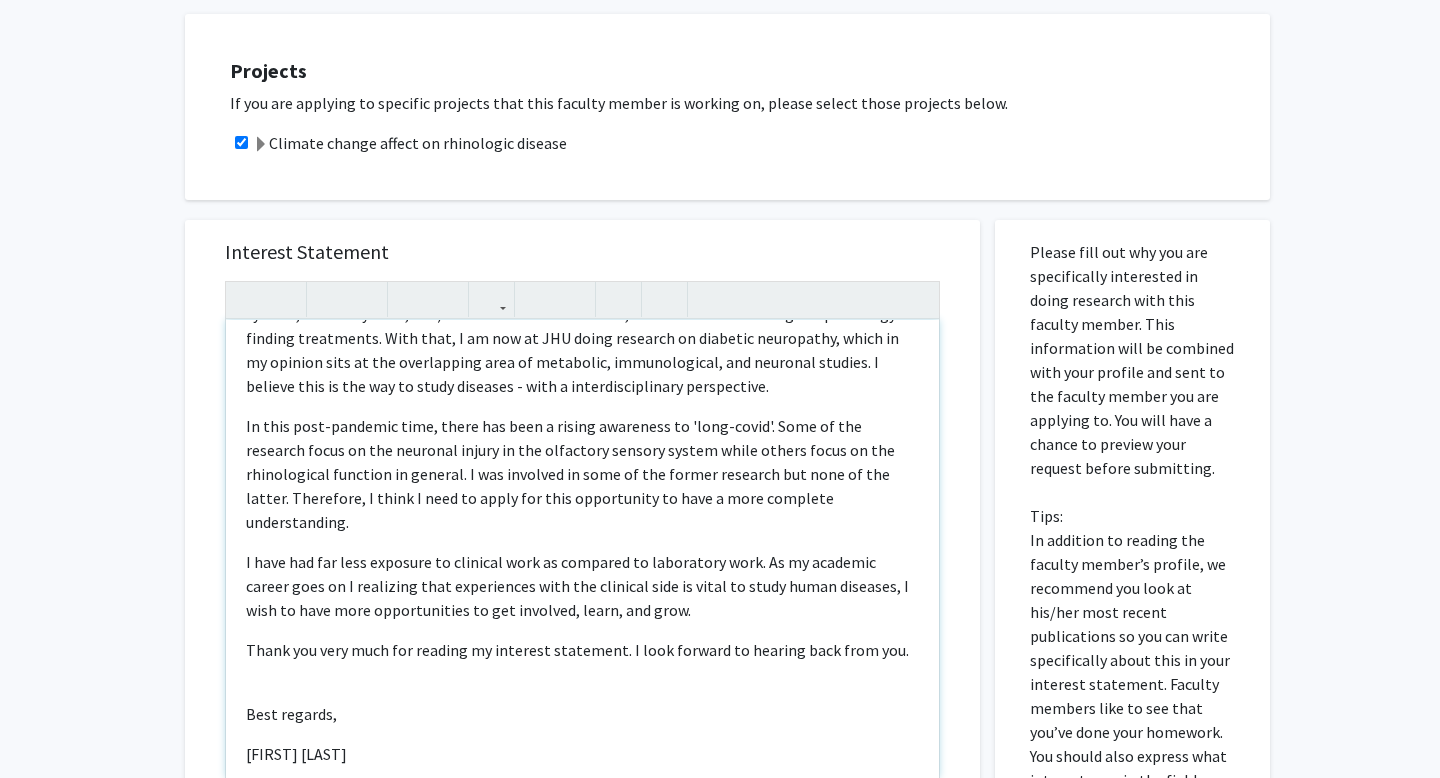 click on "I have had far less exposure to clinical work as compared to laboratory work. As my academic career goes on I realizing that experiences with the clinical side is vital to study human diseases, I wish to have more opportunities to get involved, learn, and grow." at bounding box center [582, 586] 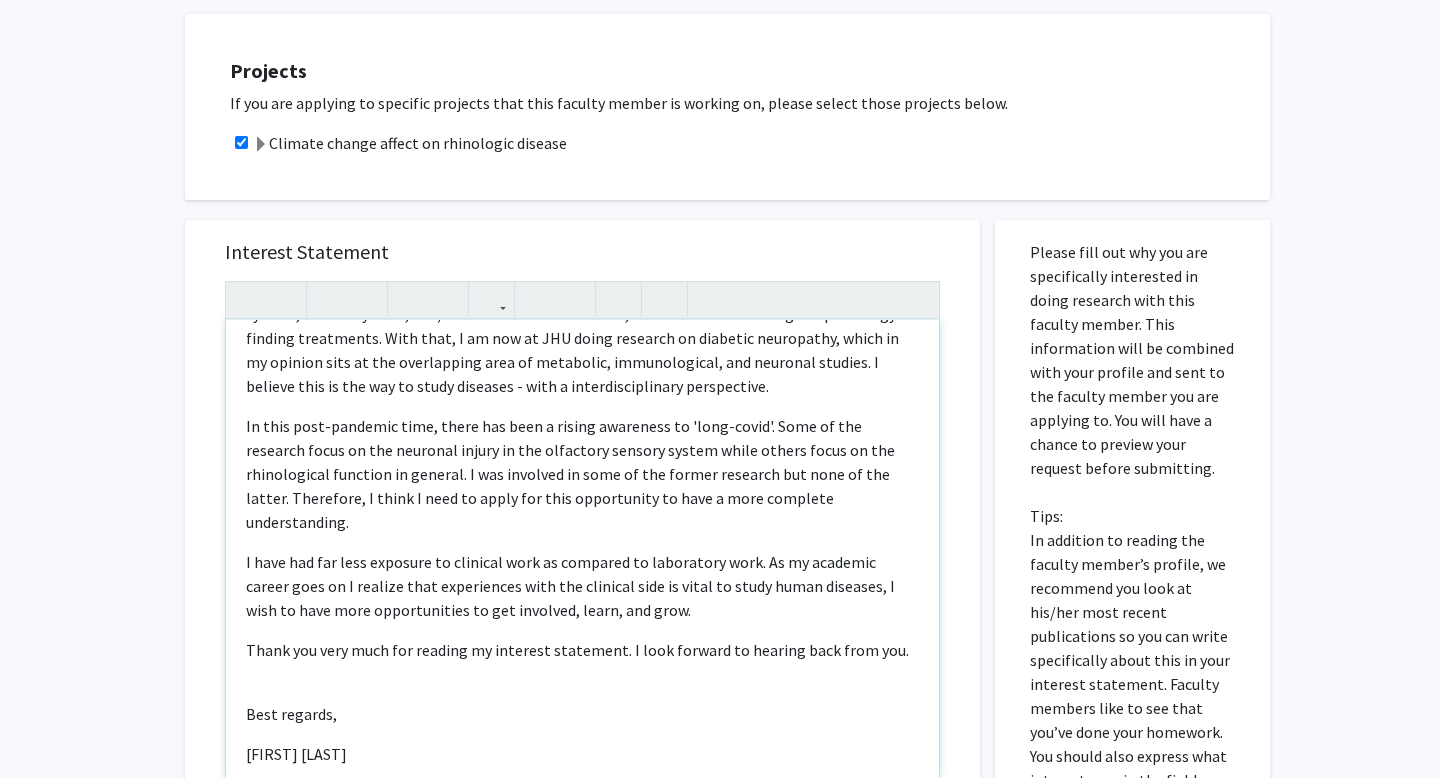 click on "I have had far less exposure to clinical work as compared to laboratory work. As my academic career goes on I realize that experiences with the clinical side is vital to study human diseases, I wish to have more opportunities to get involved, learn, and grow." at bounding box center (582, 586) 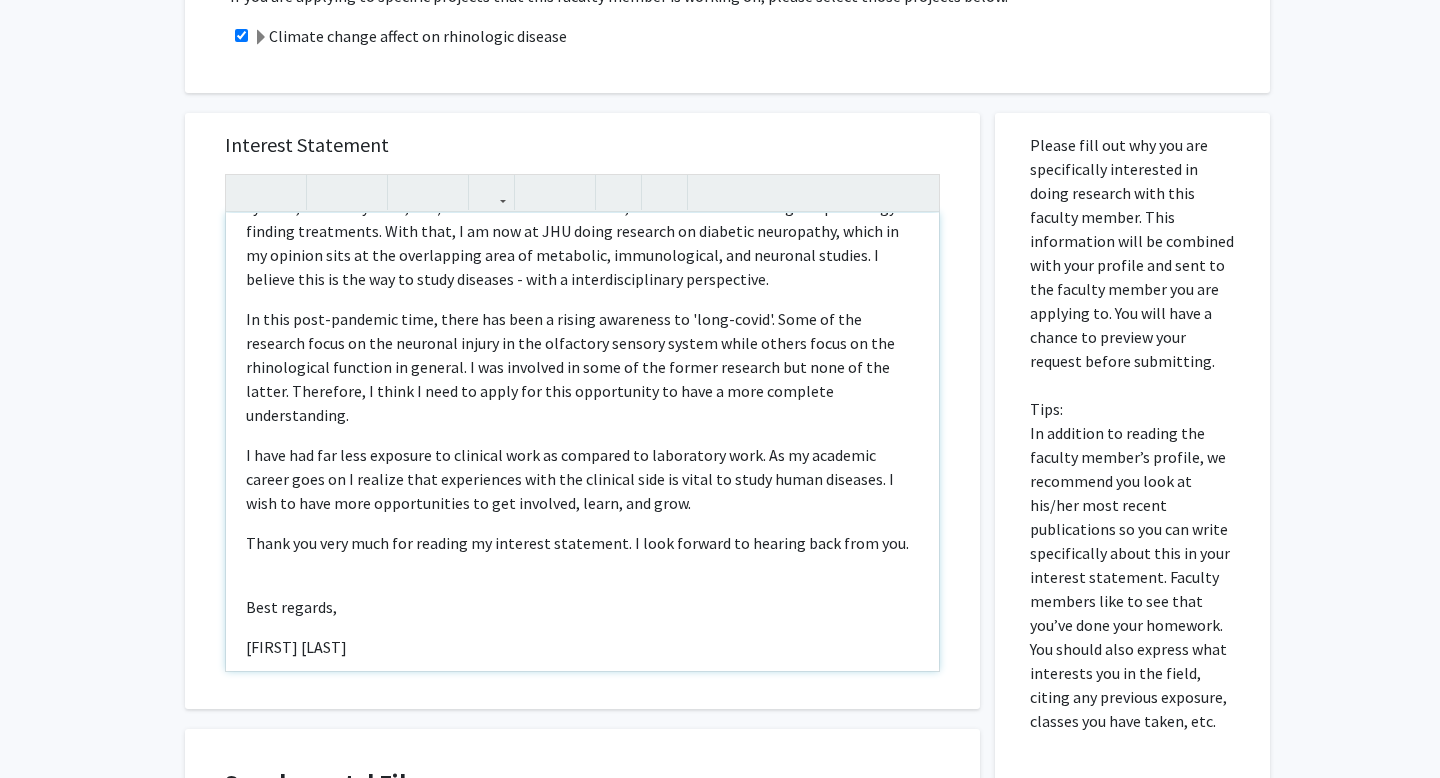 scroll, scrollTop: 759, scrollLeft: 0, axis: vertical 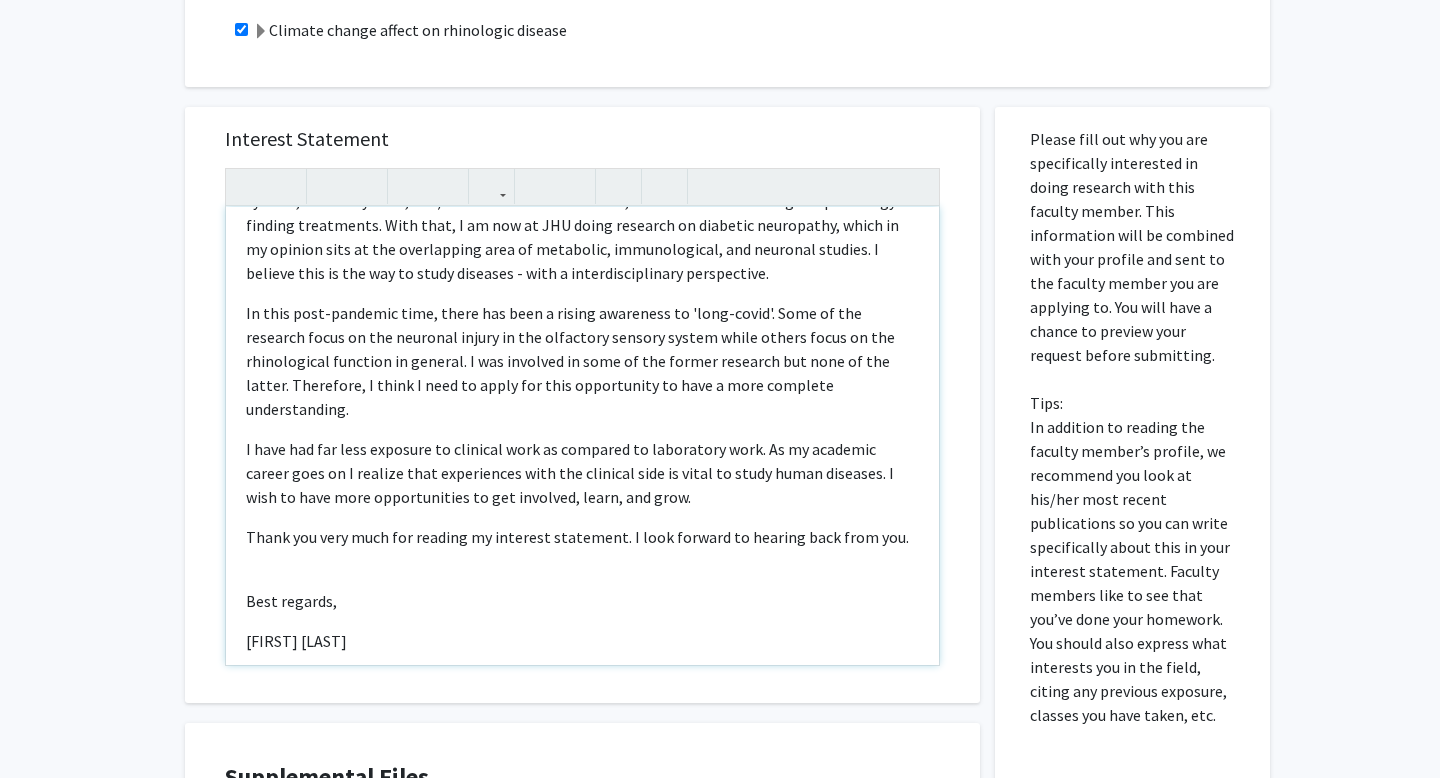 click on "I have had far less exposure to clinical work as compared to laboratory work. As my academic career goes on I realize that experiences with the clinical side is vital to study human diseases. I wish to have more opportunities to get involved, learn, and grow.  Thank you very much for reading my interest statement. I look forward to hearing back from you. Best regards, [FIRST] [LAST]" at bounding box center [582, 545] 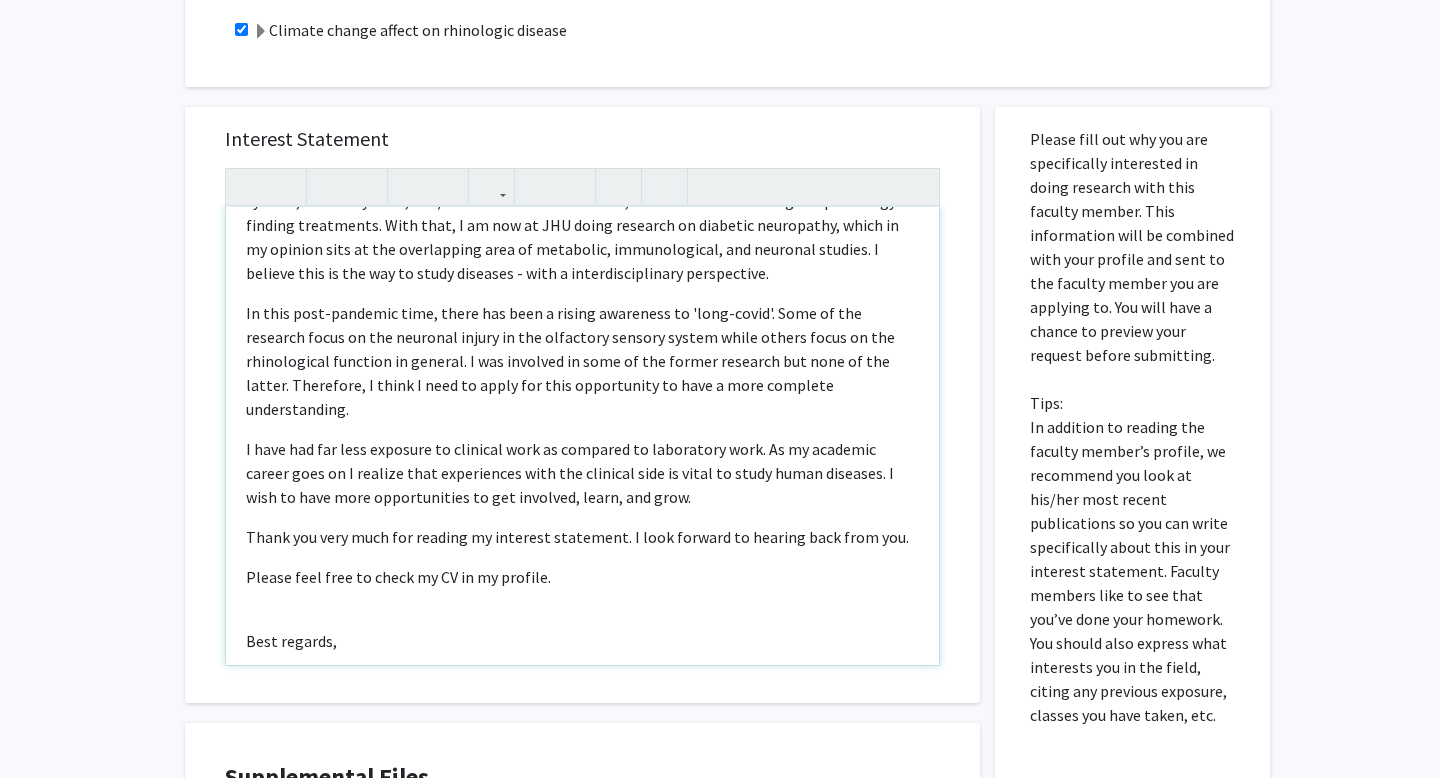 click on "In this post-pandemic time, there has been a rising awareness to 'long-covid'. Some of the research focus on the neuronal injury in the olfactory sensory system while others focus on the rhinological function in general. I was involved in some of the former research but none of the latter. Therefore, I think I need to apply for this opportunity to have a more complete understanding." at bounding box center (582, 361) 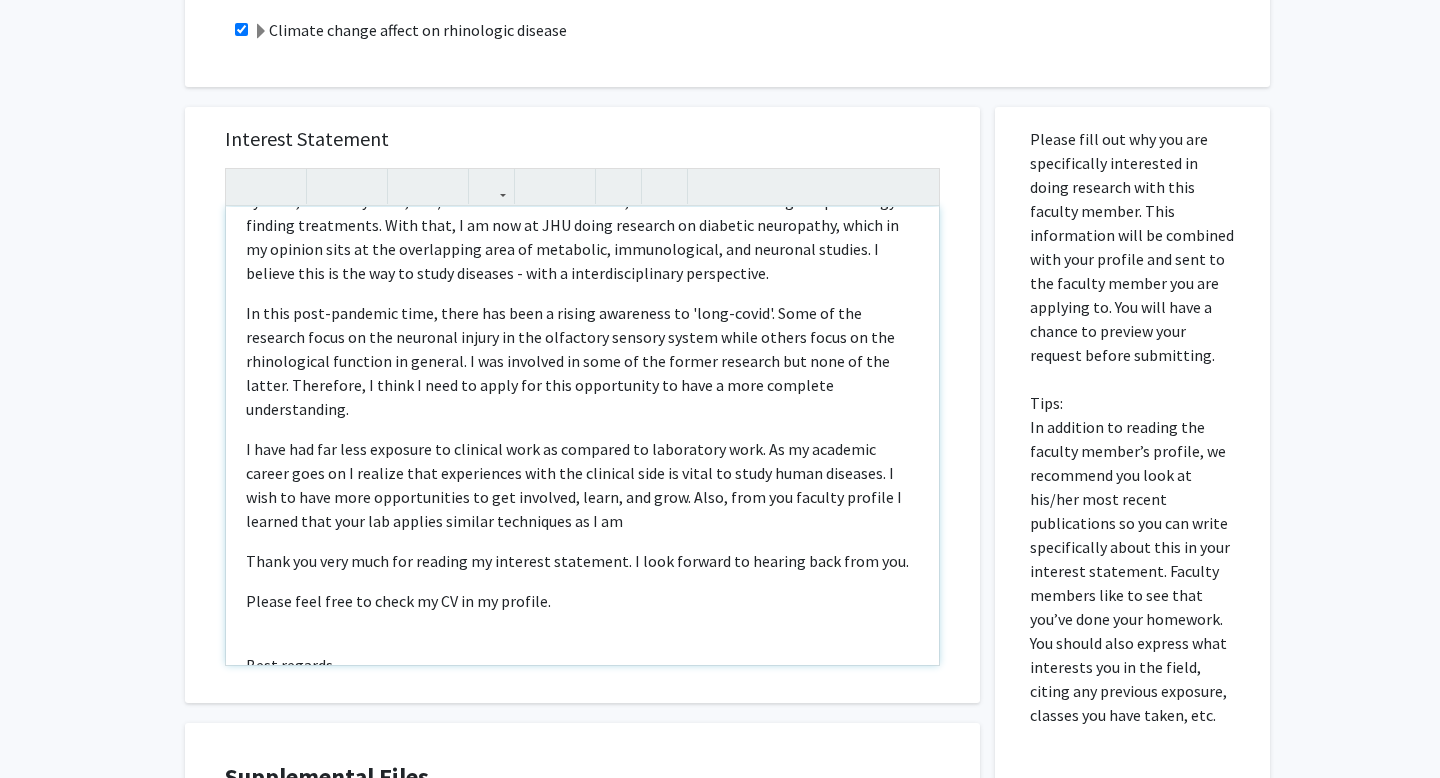 click on "I have had far less exposure to clinical work as compared to laboratory work. As my academic career goes on I realize that experiences with the clinical side is vital to study human diseases. I wish to have more opportunities to get involved, learn, and grow. Also, from you faculty profile I learned that your lab applies similar techniques as I am" at bounding box center (582, 485) 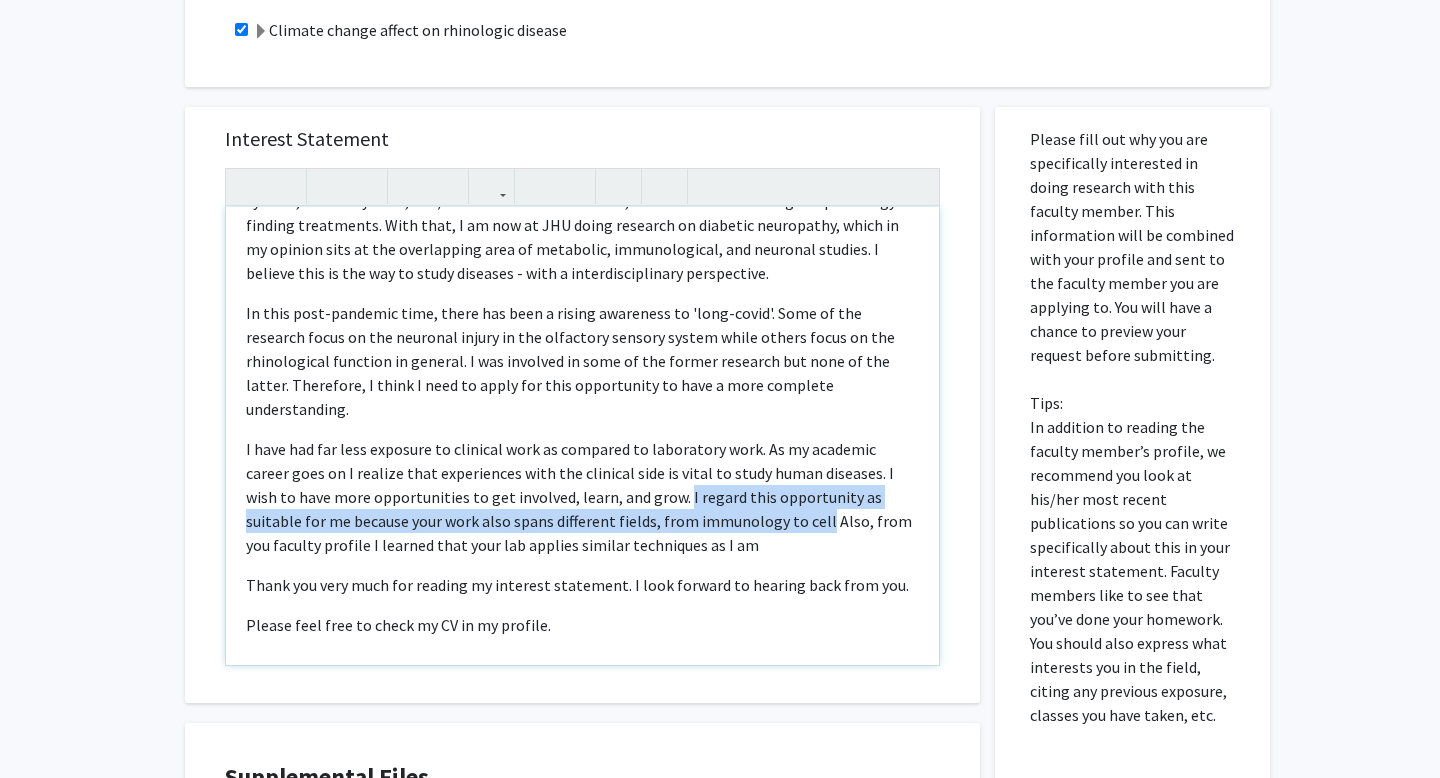 drag, startPoint x: 596, startPoint y: 473, endPoint x: 713, endPoint y: 502, distance: 120.54045 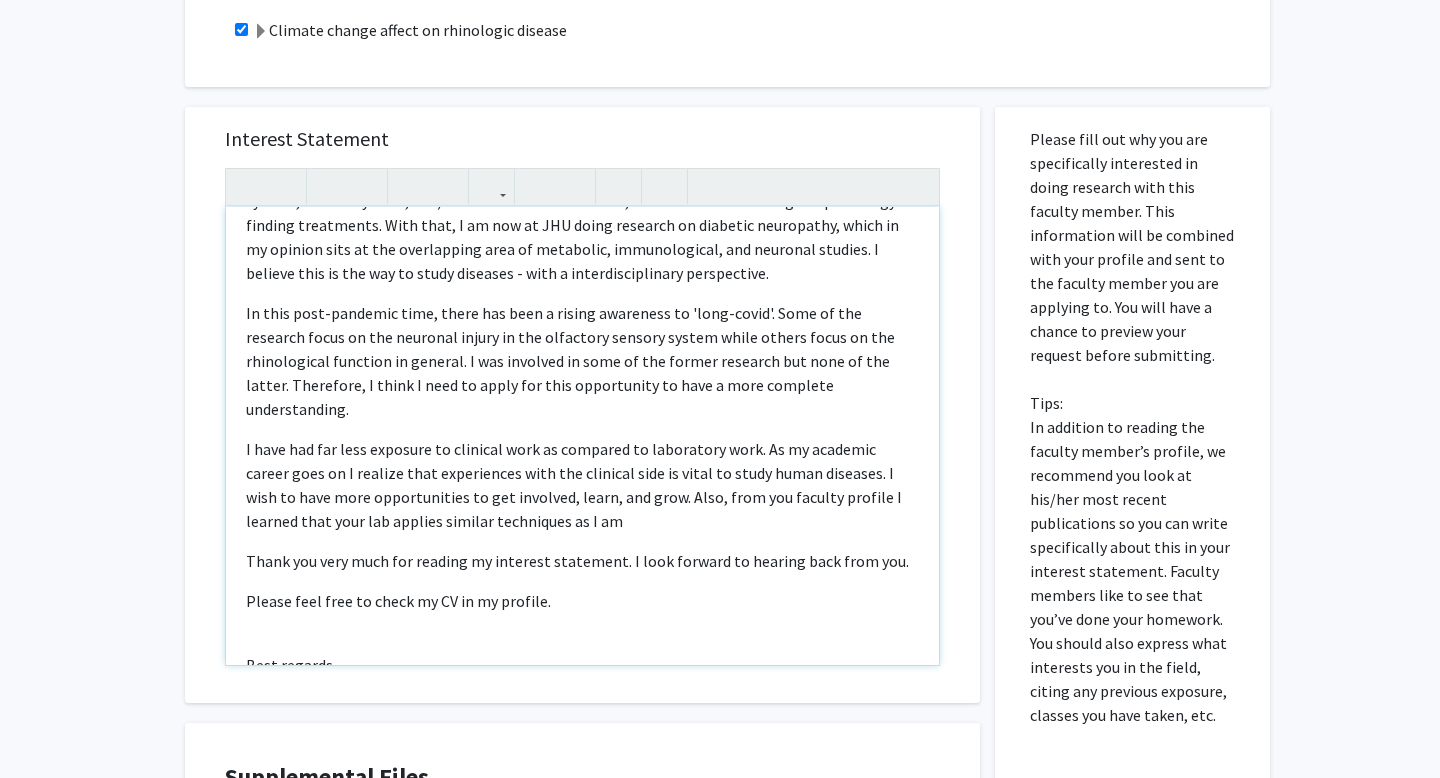 click on "I have had far less exposure to clinical work as compared to laboratory work. As my academic career goes on I realize that experiences with the clinical side is vital to study human diseases. I wish to have more opportunities to get involved, learn, and grow. Also, from you faculty profile I learned that your lab applies similar techniques as I am" at bounding box center [582, 485] 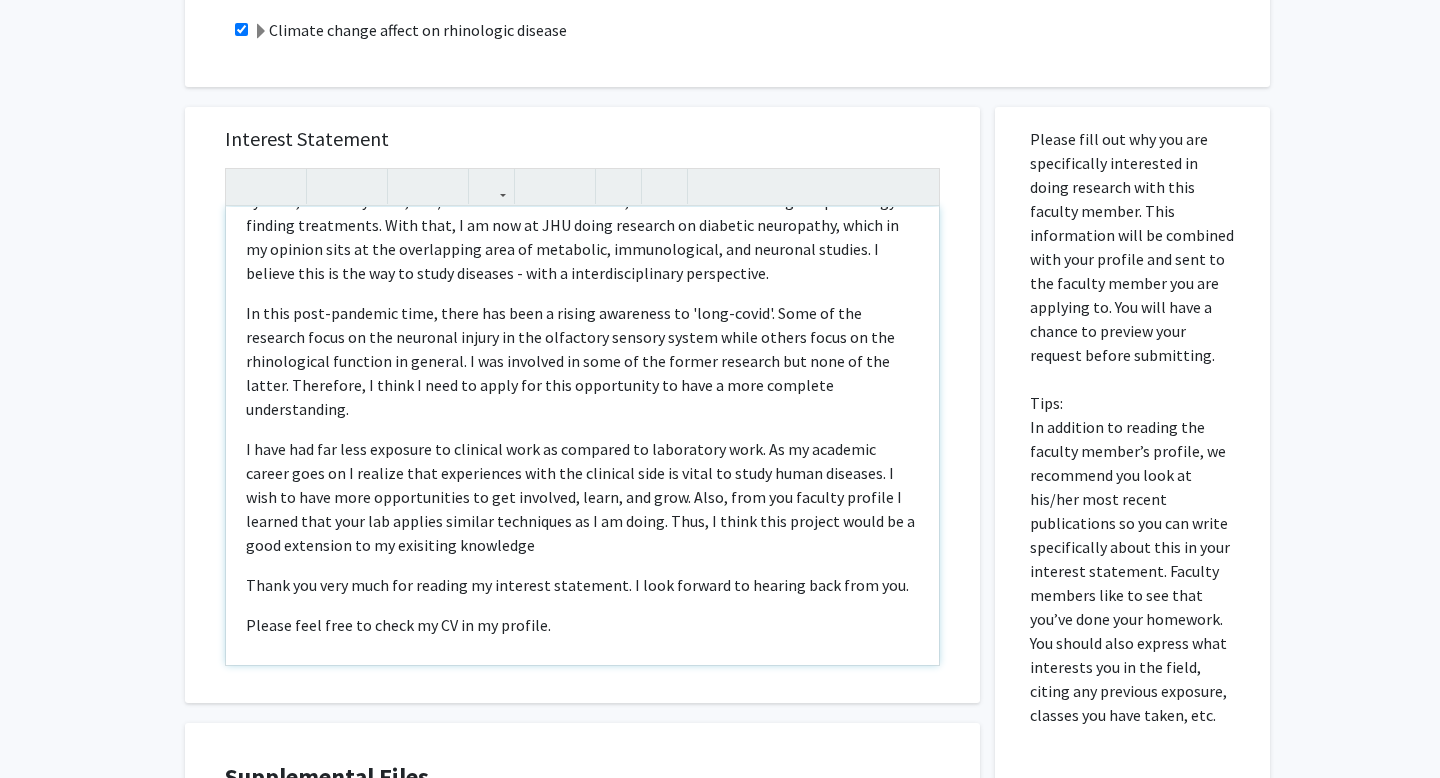 click on "I have had far less exposure to clinical work as compared to laboratory work. As my academic career goes on I realize that experiences with the clinical side is vital to study human diseases. I wish to have more opportunities to get involved, learn, and grow. Also, from you faculty profile I learned that your lab applies similar techniques as I am doing. Thus, I think this project would be a good extension to my exisiting knowledge" at bounding box center (582, 497) 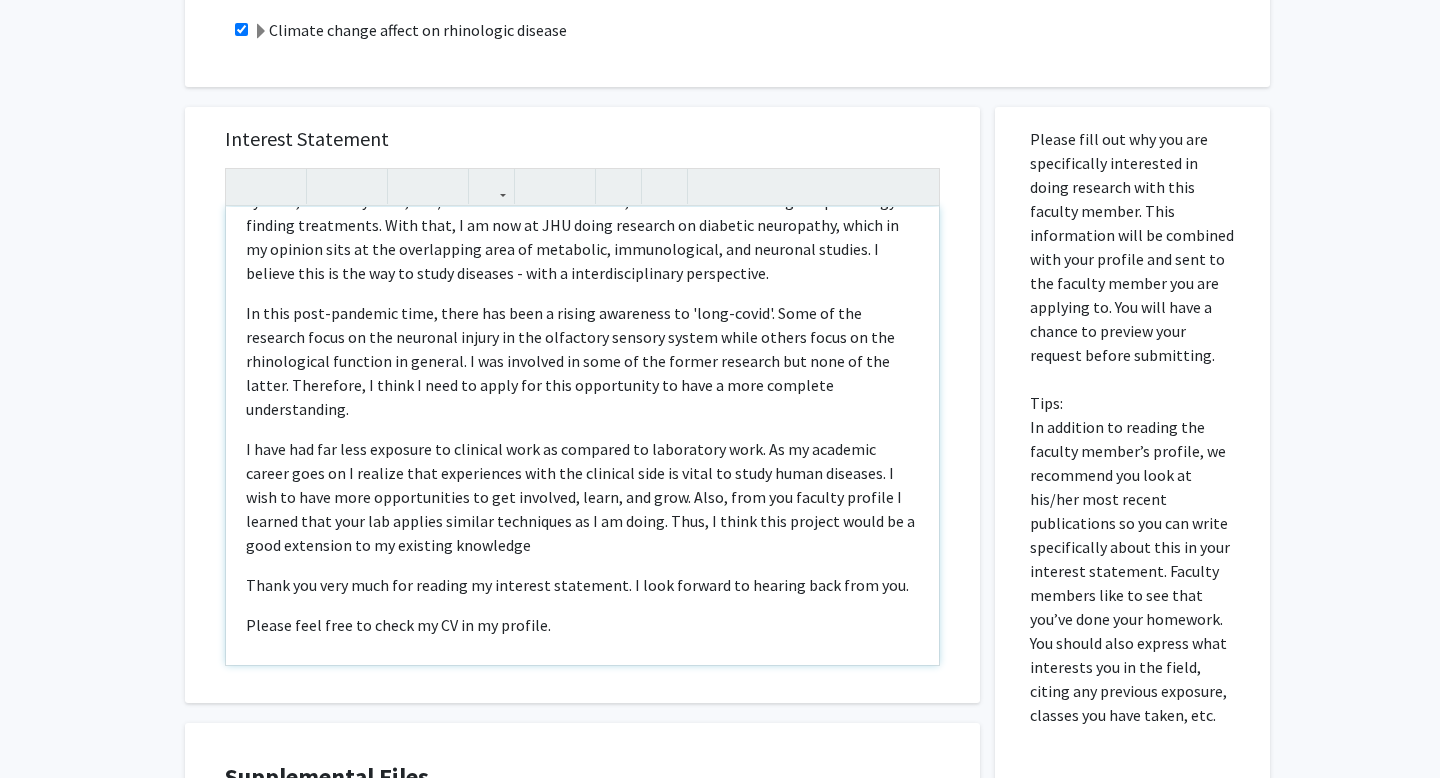 click on "I have had far less exposure to clinical work as compared to laboratory work. As my academic career goes on I realize that experiences with the clinical side is vital to study human diseases. I wish to have more opportunities to get involved, learn, and grow. Also, from you faculty profile I learned that your lab applies similar techniques as I am doing. Thus, I think this project would be a good extension to my existing knowledge" at bounding box center (582, 497) 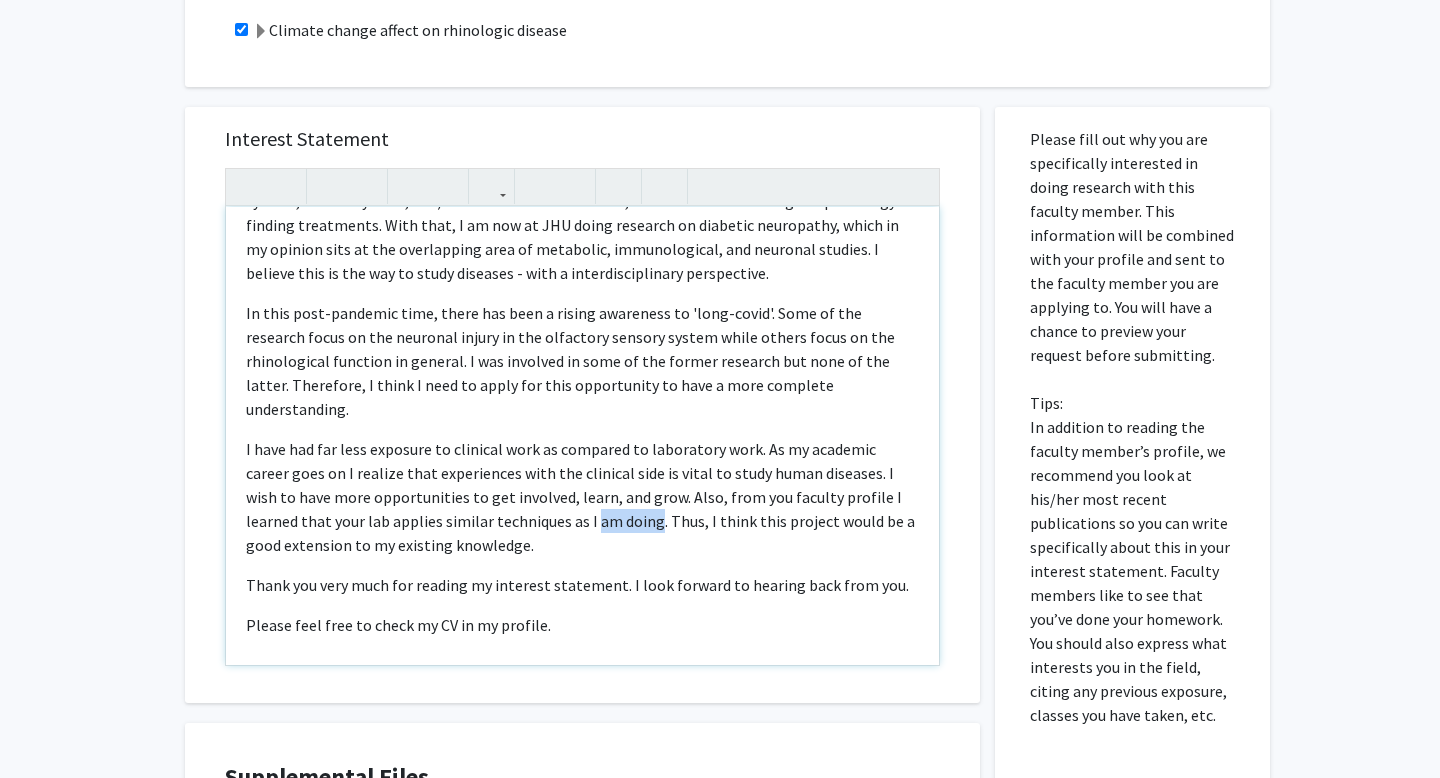 drag, startPoint x: 474, startPoint y: 501, endPoint x: 533, endPoint y: 502, distance: 59.008472 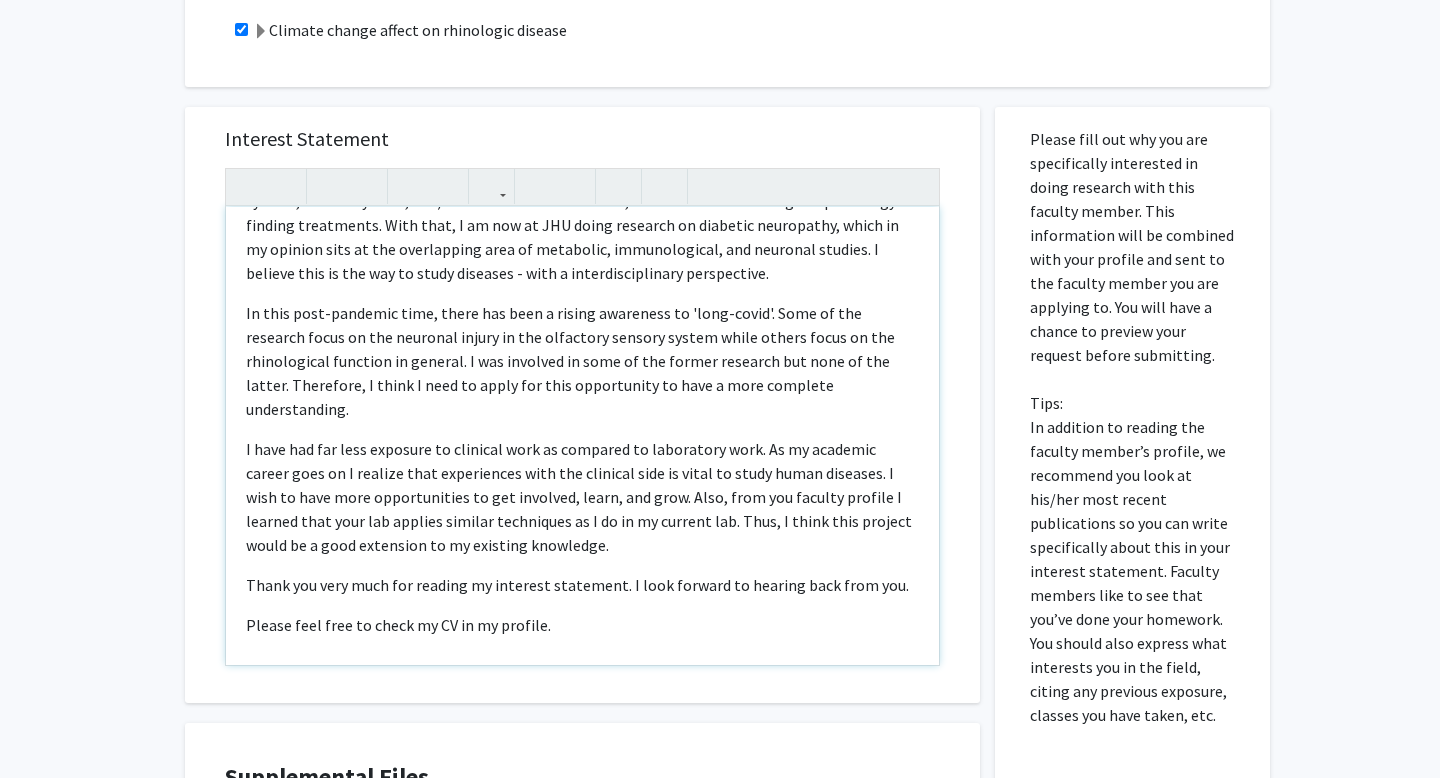 click on "In this post-pandemic time, there has been a rising awareness to 'long-covid'. Some of the research focus on the neuronal injury in the olfactory sensory system while others focus on the rhinological function in general. I was involved in some of the former research but none of the latter. Therefore, I think I need to apply for this opportunity to have a more complete understanding." at bounding box center (582, 361) 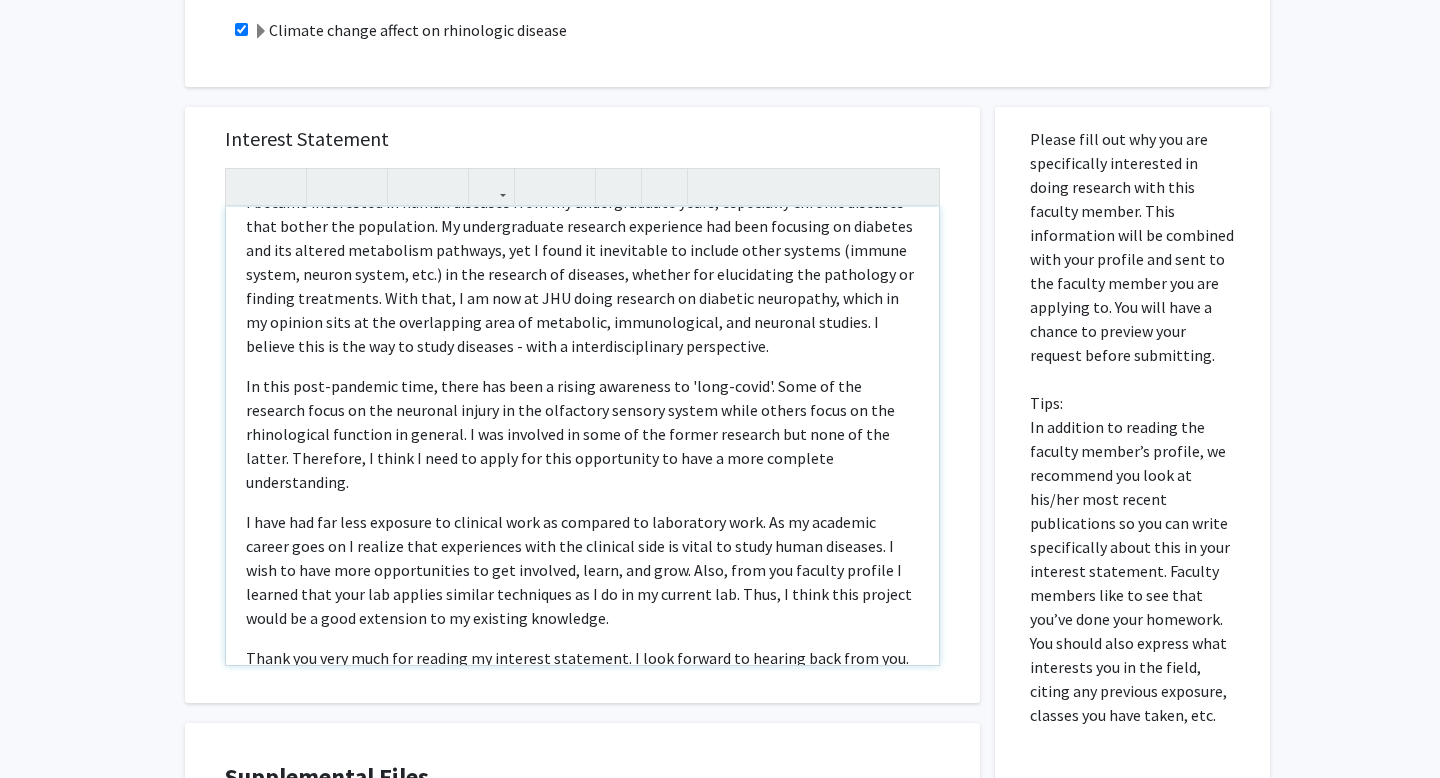 scroll, scrollTop: 171, scrollLeft: 0, axis: vertical 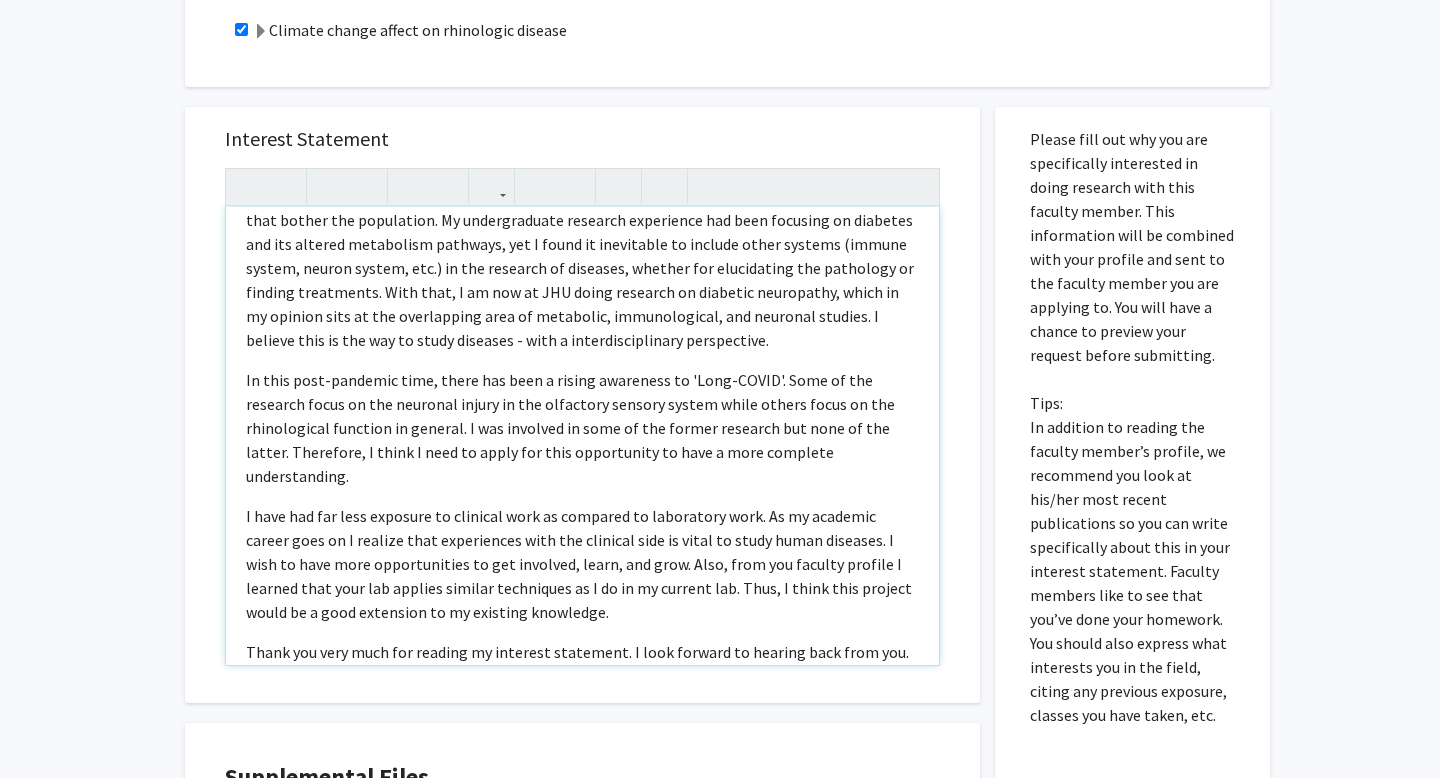 click on "In this post-pandemic time, there has been a rising awareness to 'Long-COVID'. Some of the research focus on the neuronal injury in the olfactory sensory system while others focus on the rhinological function in general. I was involved in some of the former research but none of the latter. Therefore, I think I need to apply for this opportunity to have a more complete understanding." at bounding box center (582, 428) 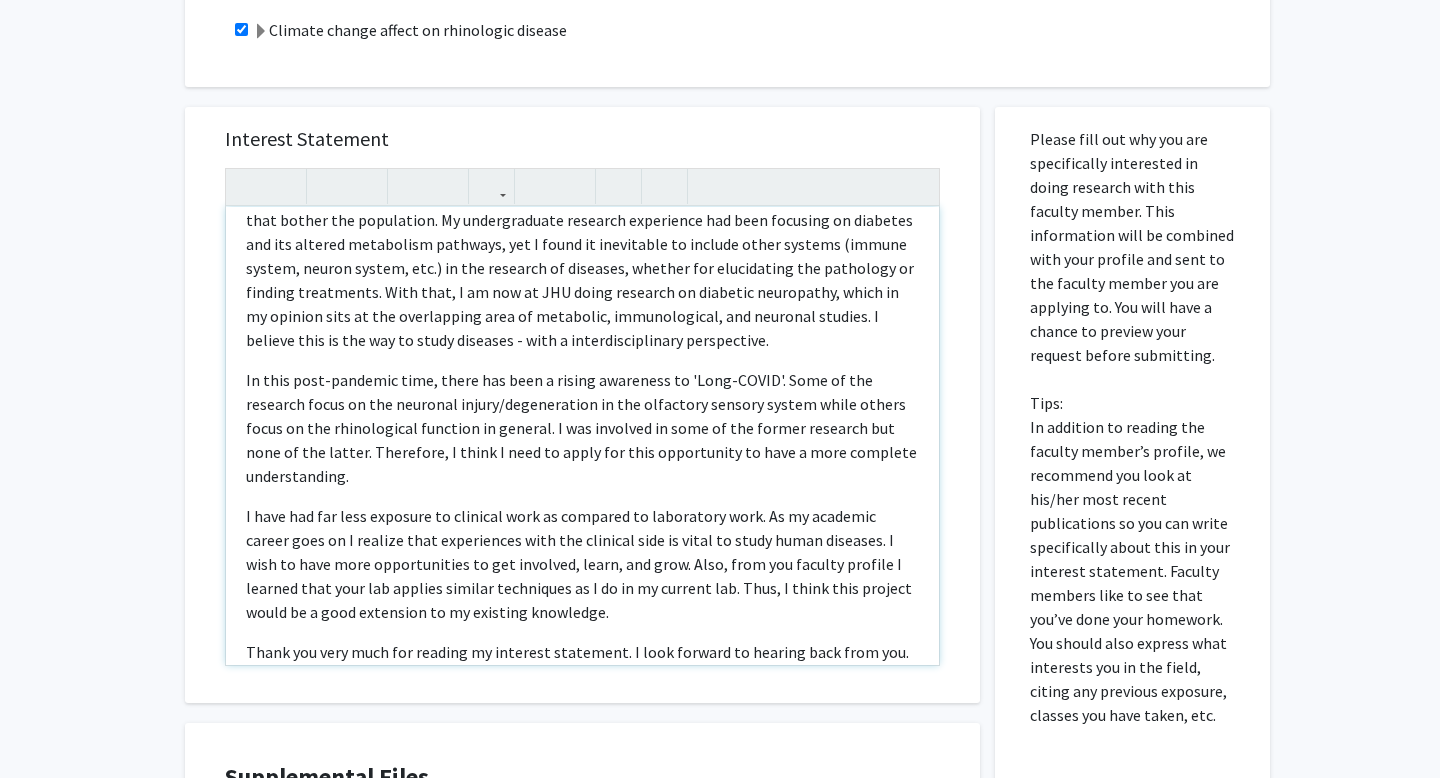 click on "In this post-pandemic time, there has been a rising awareness to 'Long-COVID'. Some of the research focus on the neuronal injury/degeneration in the olfactory sensory system while others focus on the rhinological function in general. I was involved in some of the former research but none of the latter. Therefore, I think I need to apply for this opportunity to have a more complete understanding." at bounding box center (582, 428) 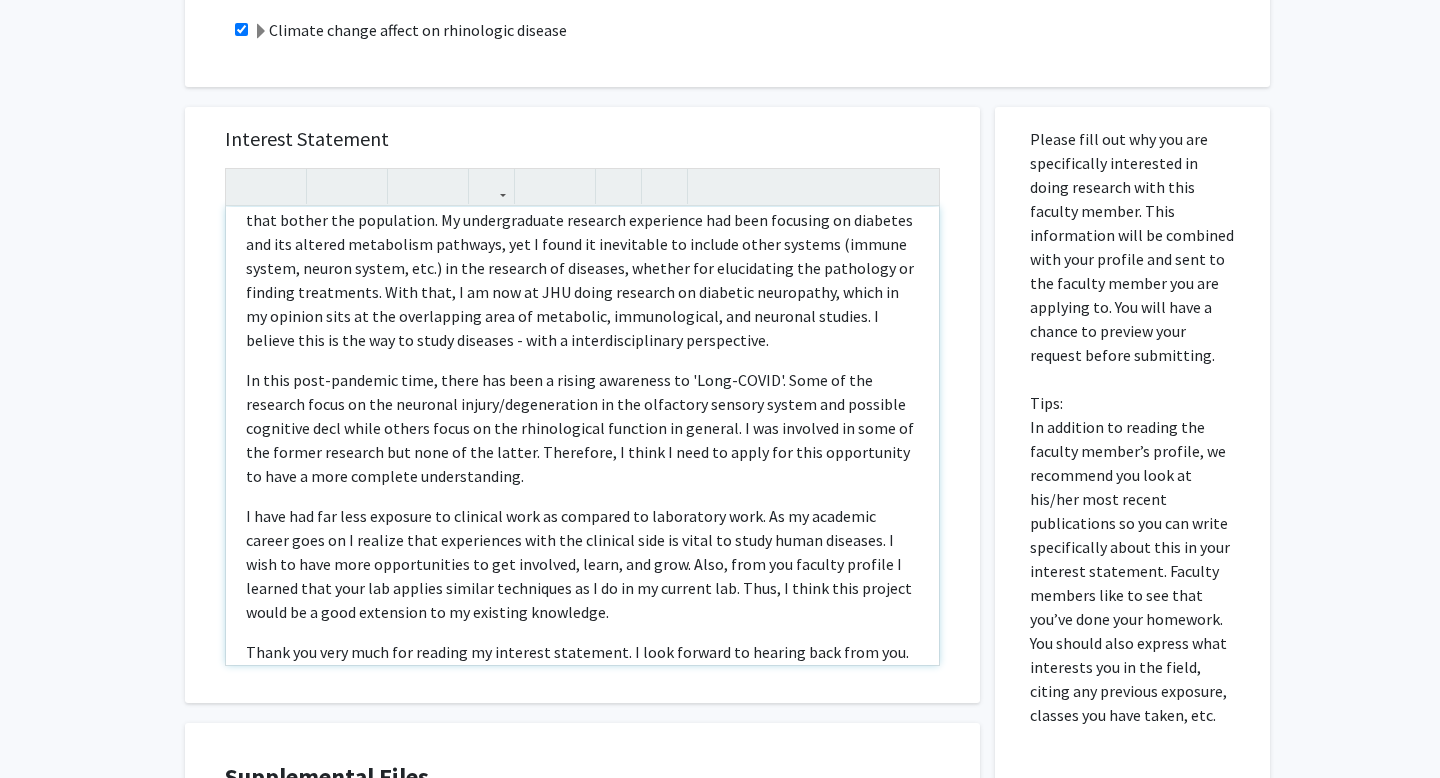 type on "<p>Dear Dr. Kim,</p><p>My name is Yunqing Wang. I am a Master's student at Bloomberg's School of Public Health, studying Biochemistry and Molecular Biology. I am interested in this volunteer opportunity to help examining the effect of climate change on rhinologic diseases.</p><p>I became interested in human diseases from my undergraduate years, especially chronic diseases that bother the population. My undergraduate research experience had been focusing on diabetes and its altered metabolism pathways, yet I found it inevitable to include other systems (immune system, neuron system, etc.) in the research of diseases, whether for elucidating the pathology or for finding treatments. With that, I am now at JHU doing research on diabetic neuropathy, which in my opinion sits at the overlapping area of metabolic, immunological, and neuronal studies. I believe this is the way to study diseases - with a interdisciplinary perspective.</p><p>In this post-pandemic time, there has been a rising awareness to 'Long-COVID..." 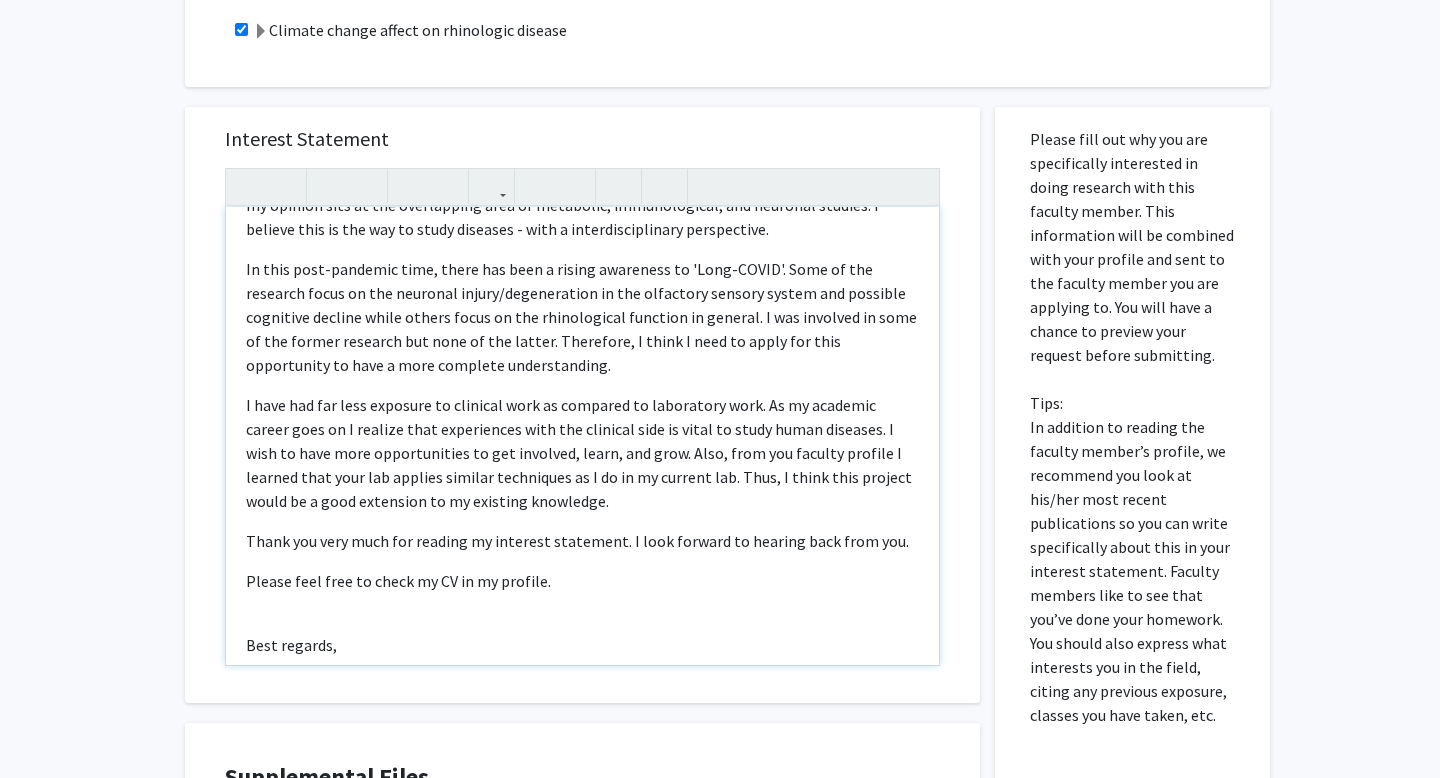 scroll, scrollTop: 290, scrollLeft: 0, axis: vertical 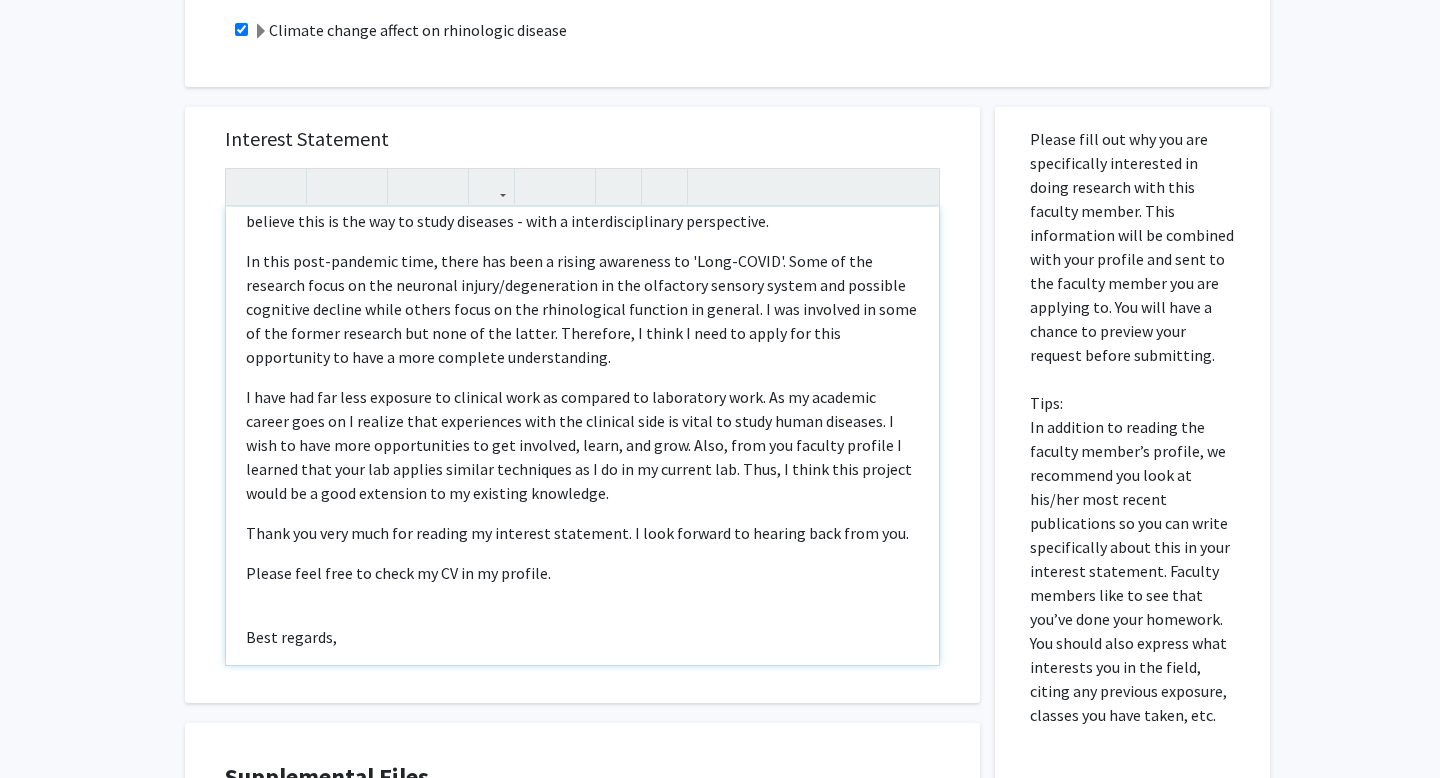 click on "I have had far less exposure to clinical work as compared to laboratory work. As my academic career goes on I realize that experiences with the clinical side is vital to study human diseases. I wish to have more opportunities to get involved, learn, and grow. Also, from you faculty profile I learned that your lab applies similar techniques as I do in my current lab. Thus, I think this project would be a good extension to my existing knowledge." at bounding box center [582, 445] 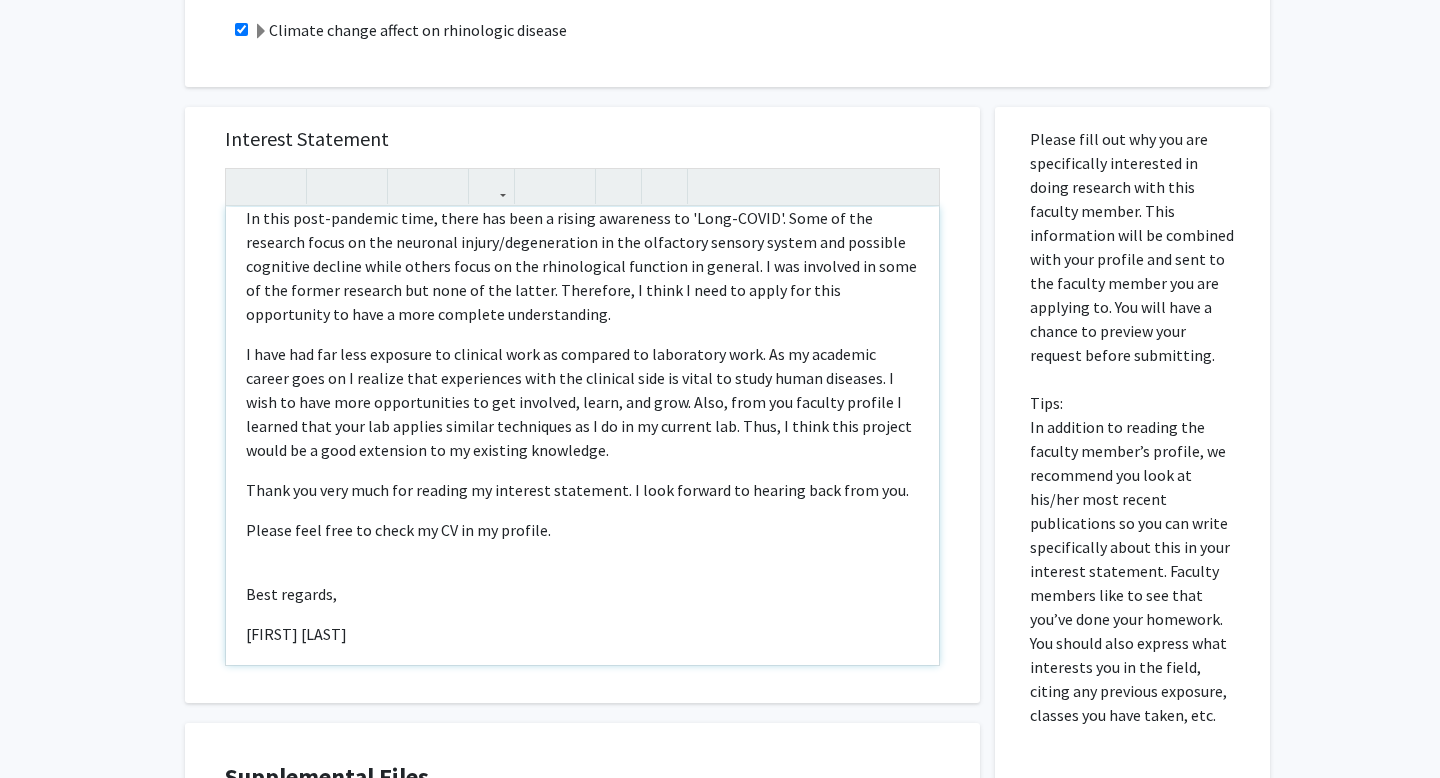 scroll, scrollTop: 350, scrollLeft: 0, axis: vertical 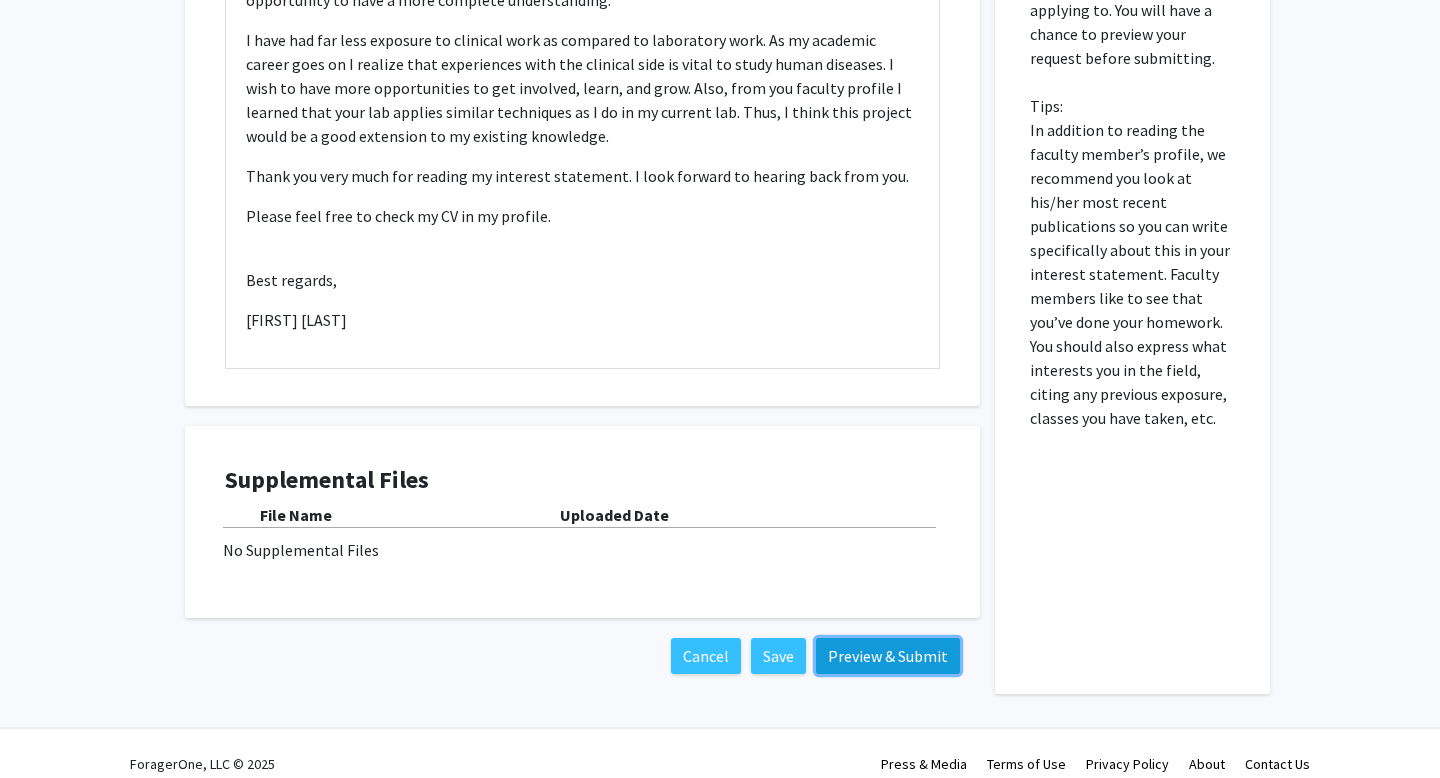 click on "Preview & Submit" at bounding box center [888, 656] 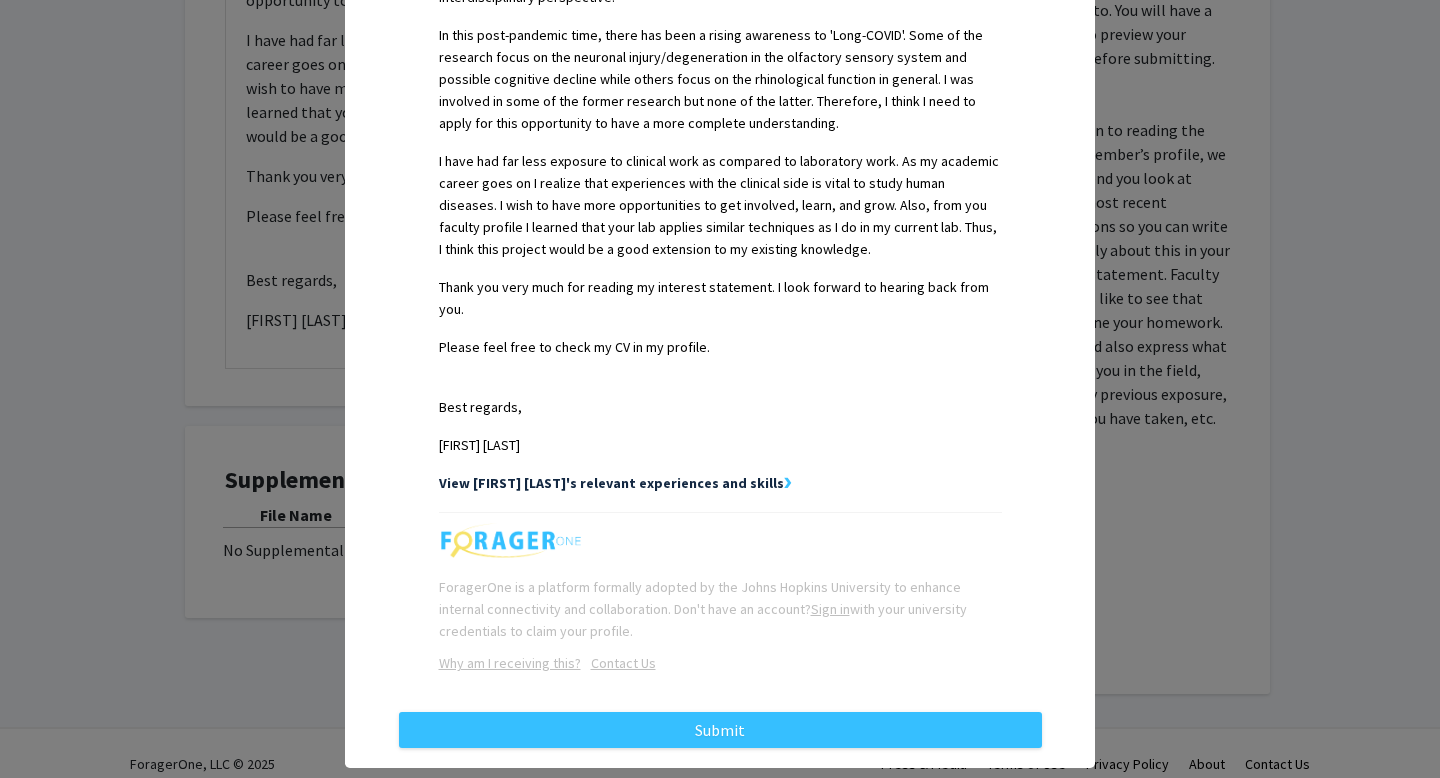 scroll, scrollTop: 834, scrollLeft: 0, axis: vertical 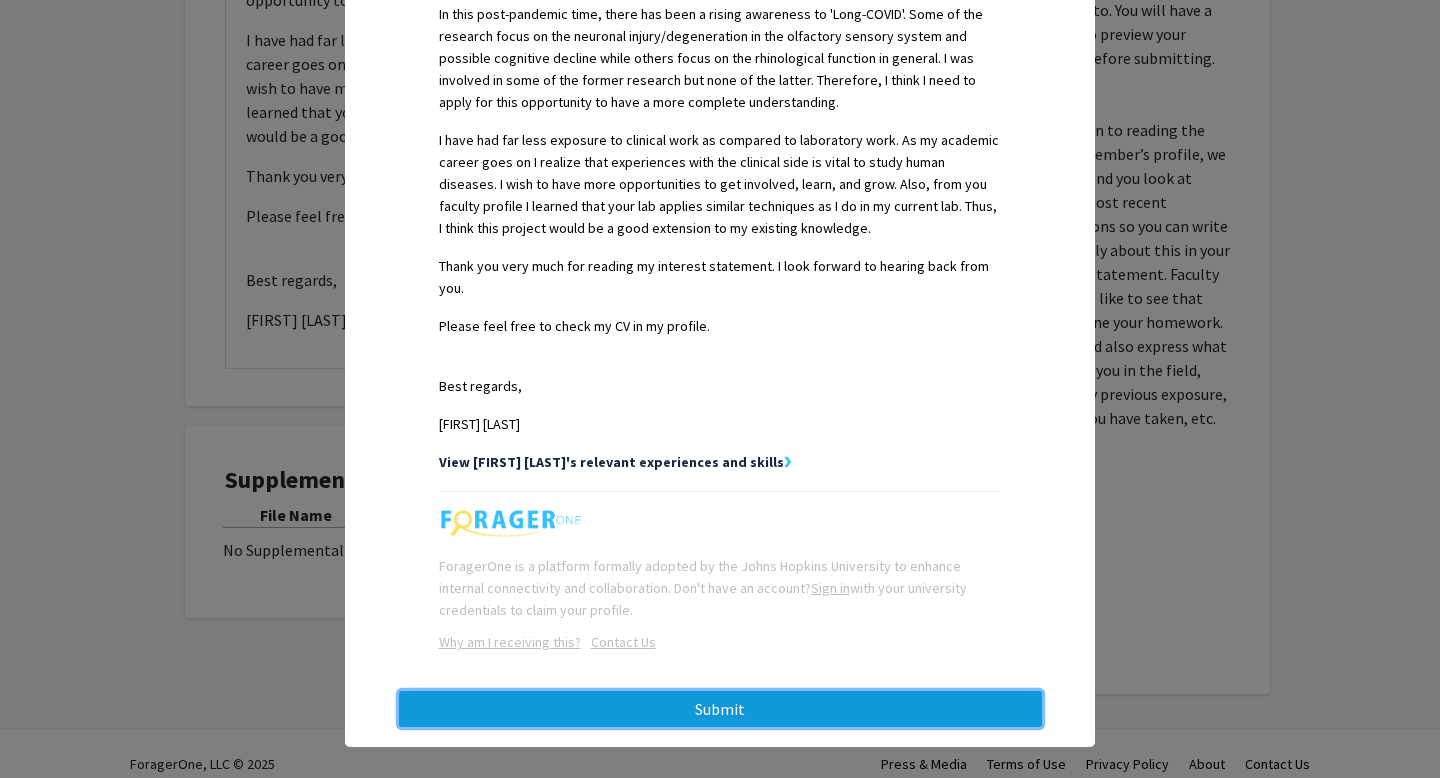 click on "Submit" at bounding box center [720, 709] 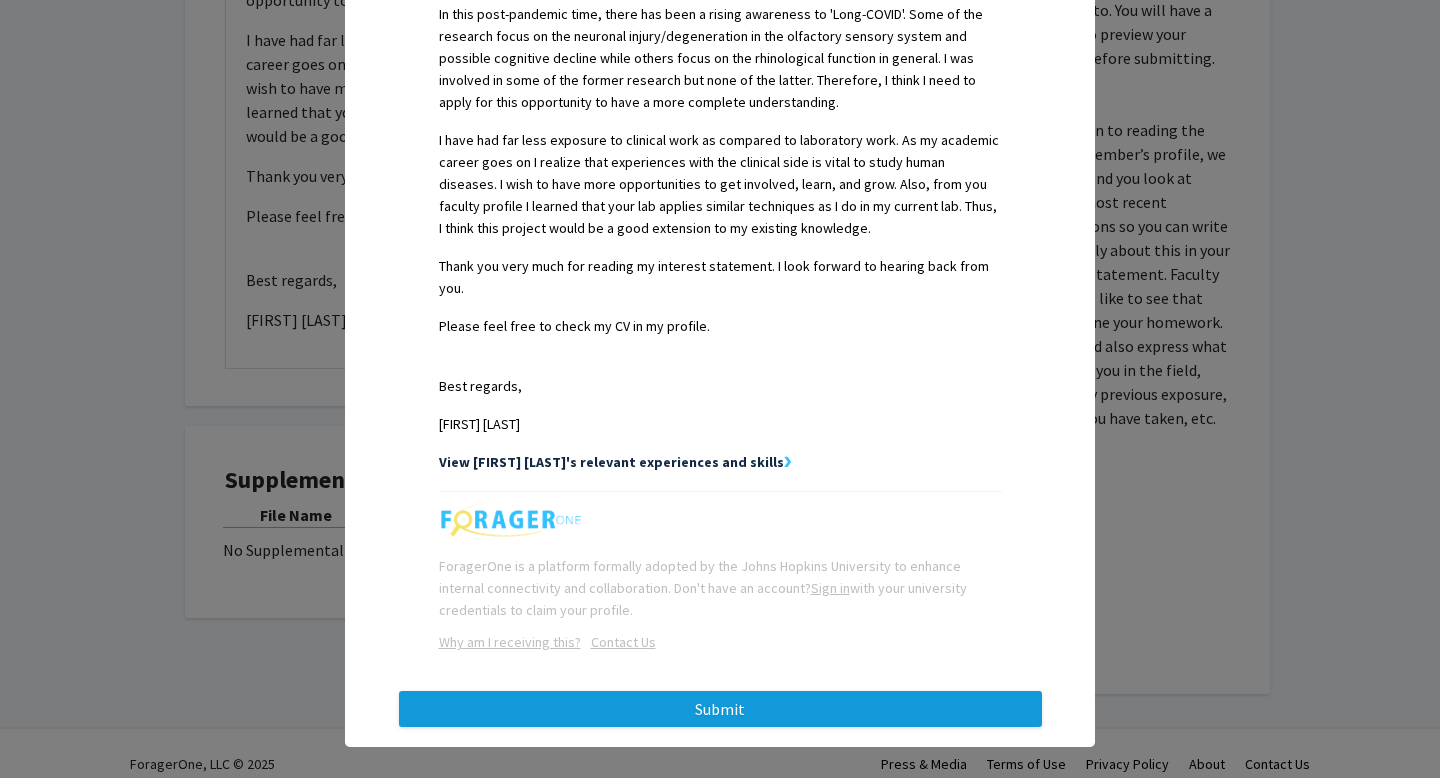 scroll, scrollTop: 0, scrollLeft: 0, axis: both 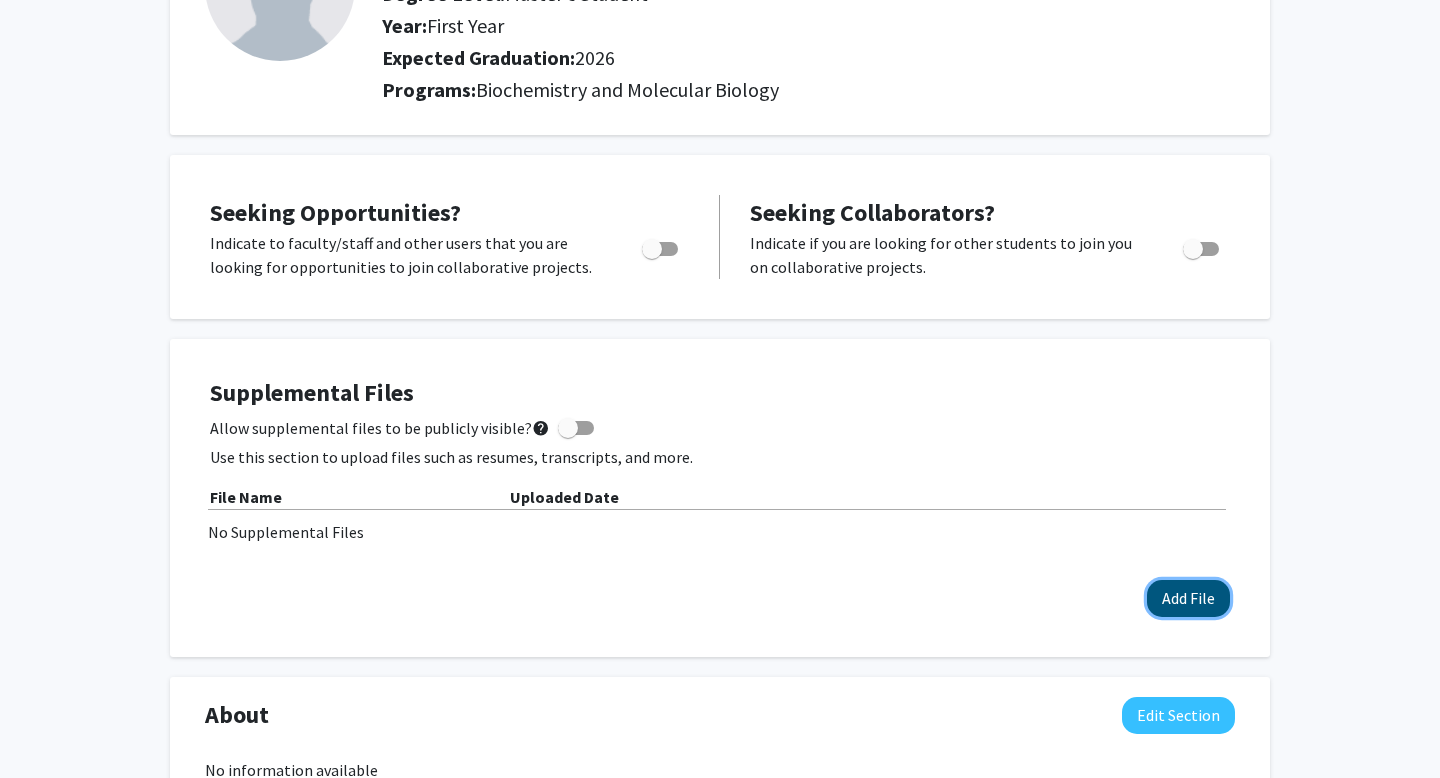 click on "Add File" 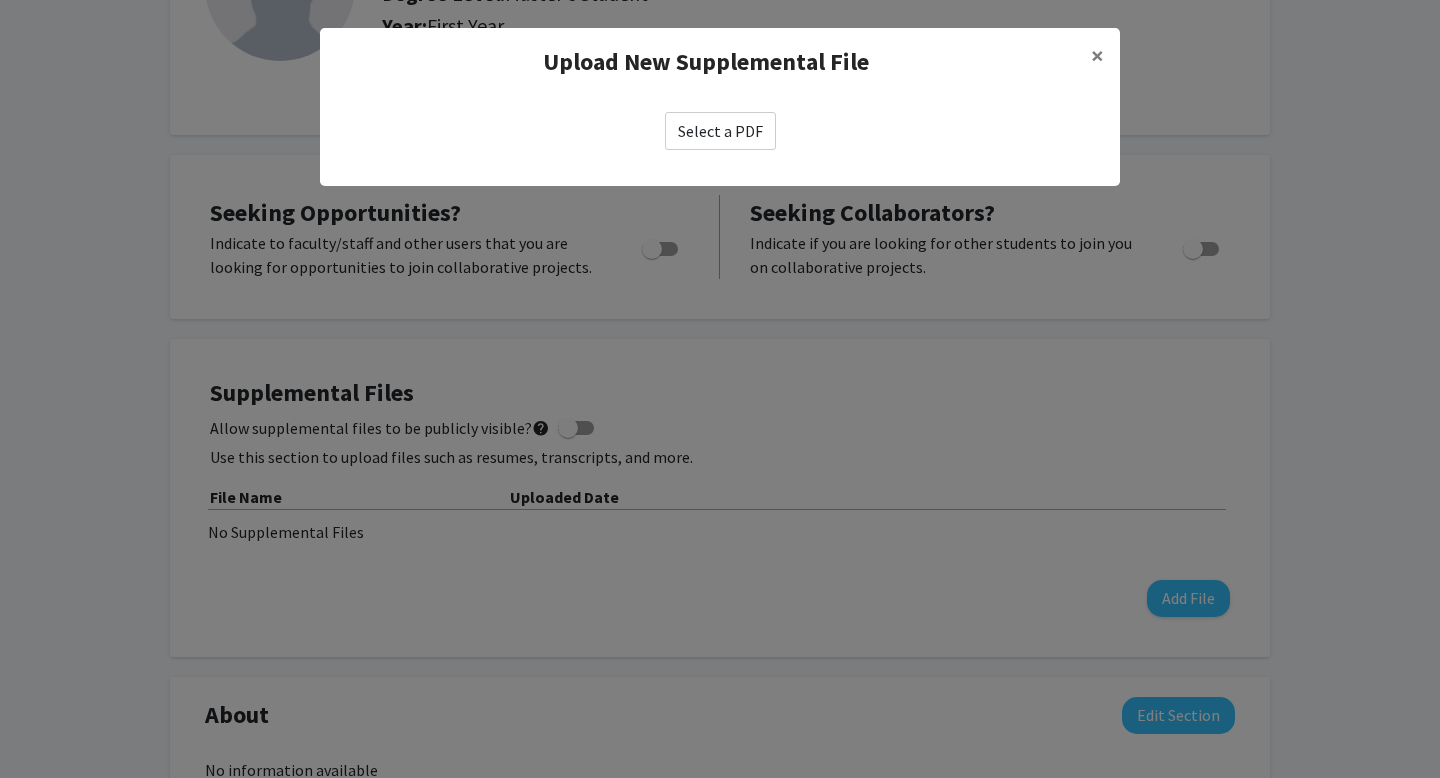 click on "Select a PDF" 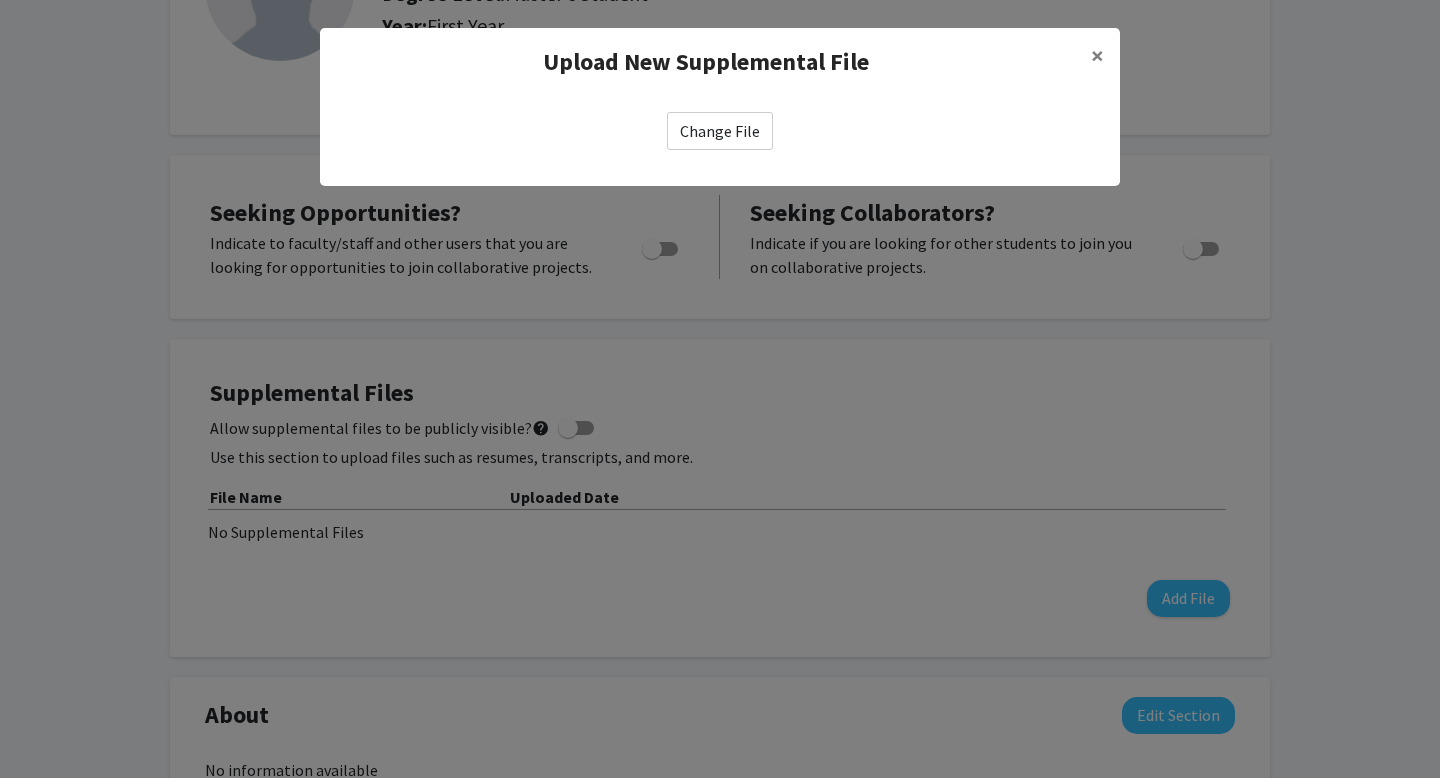 select on "custom" 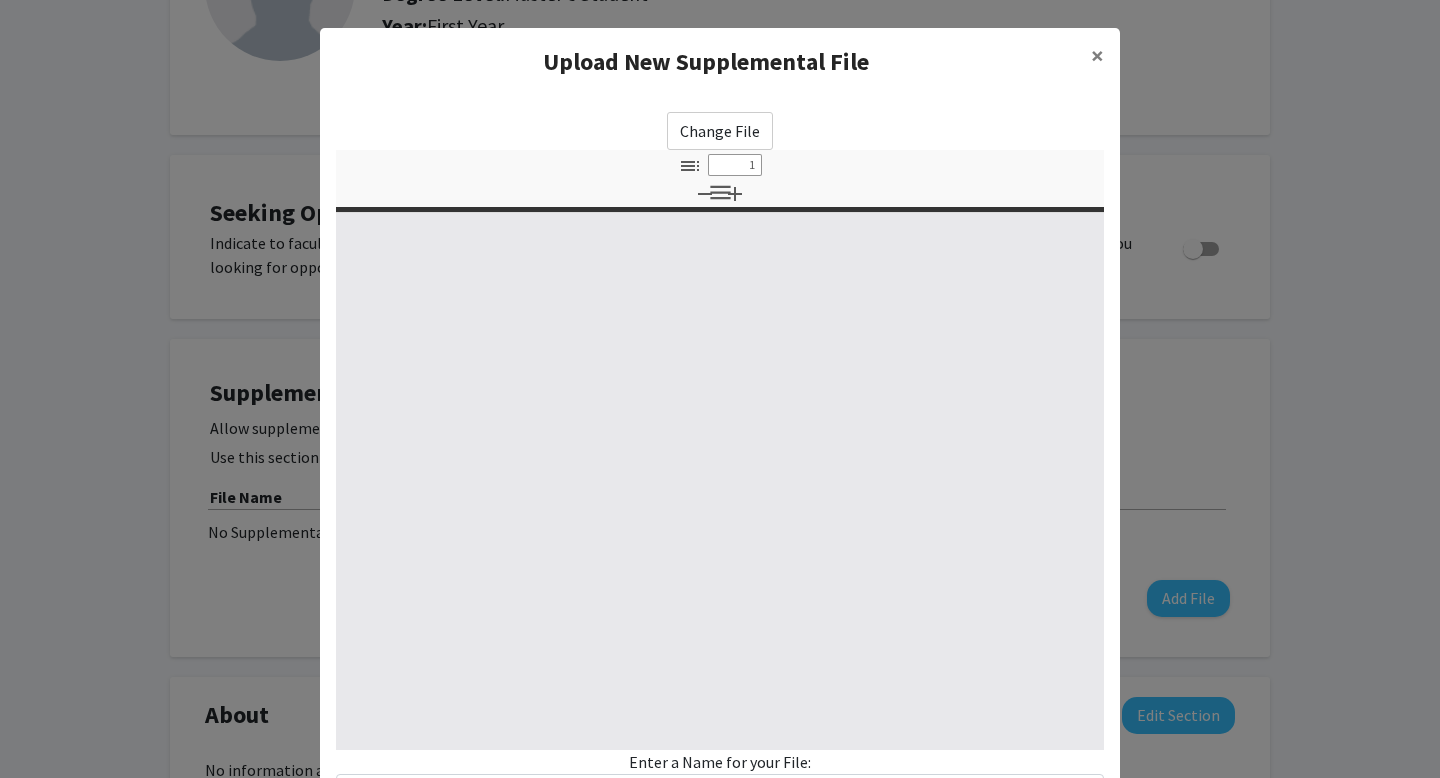 type on "0" 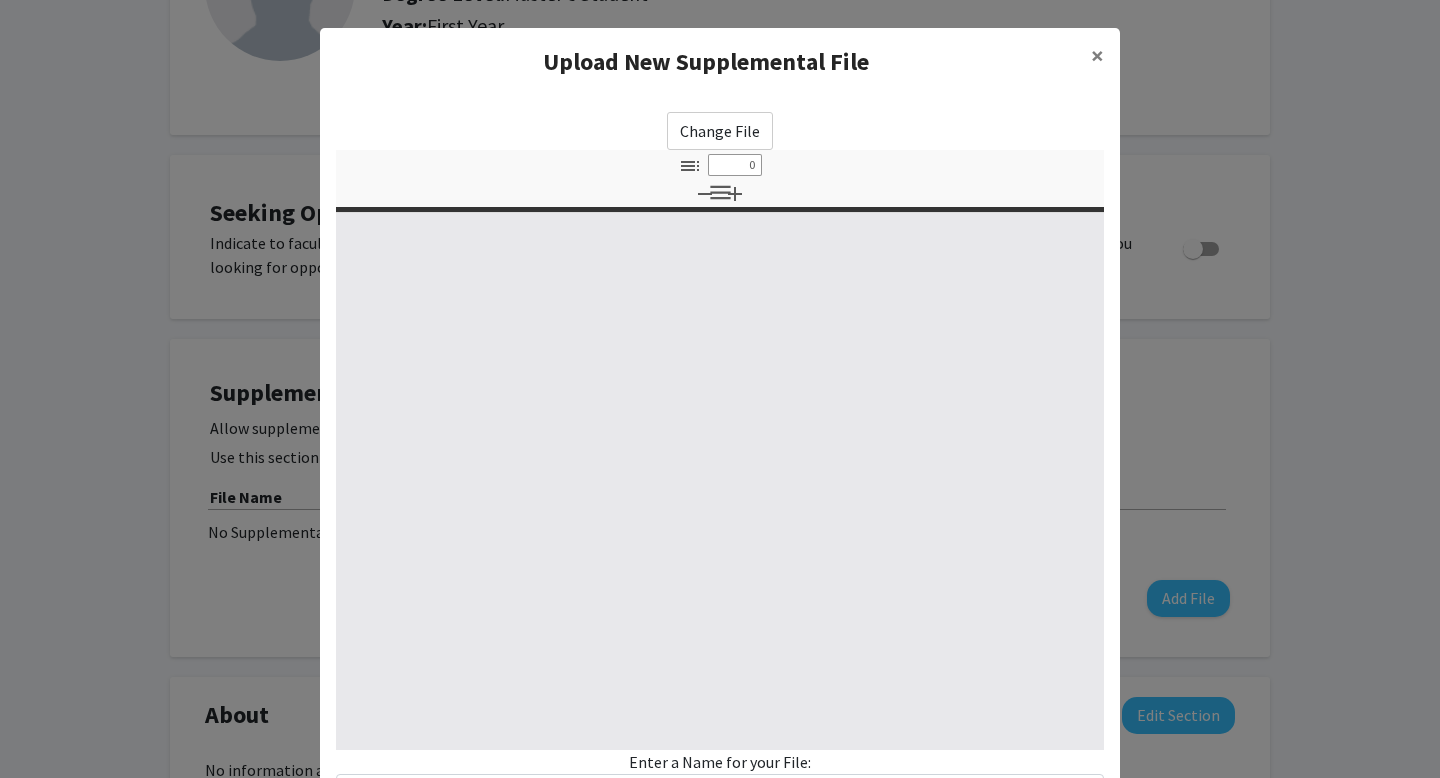 select on "custom" 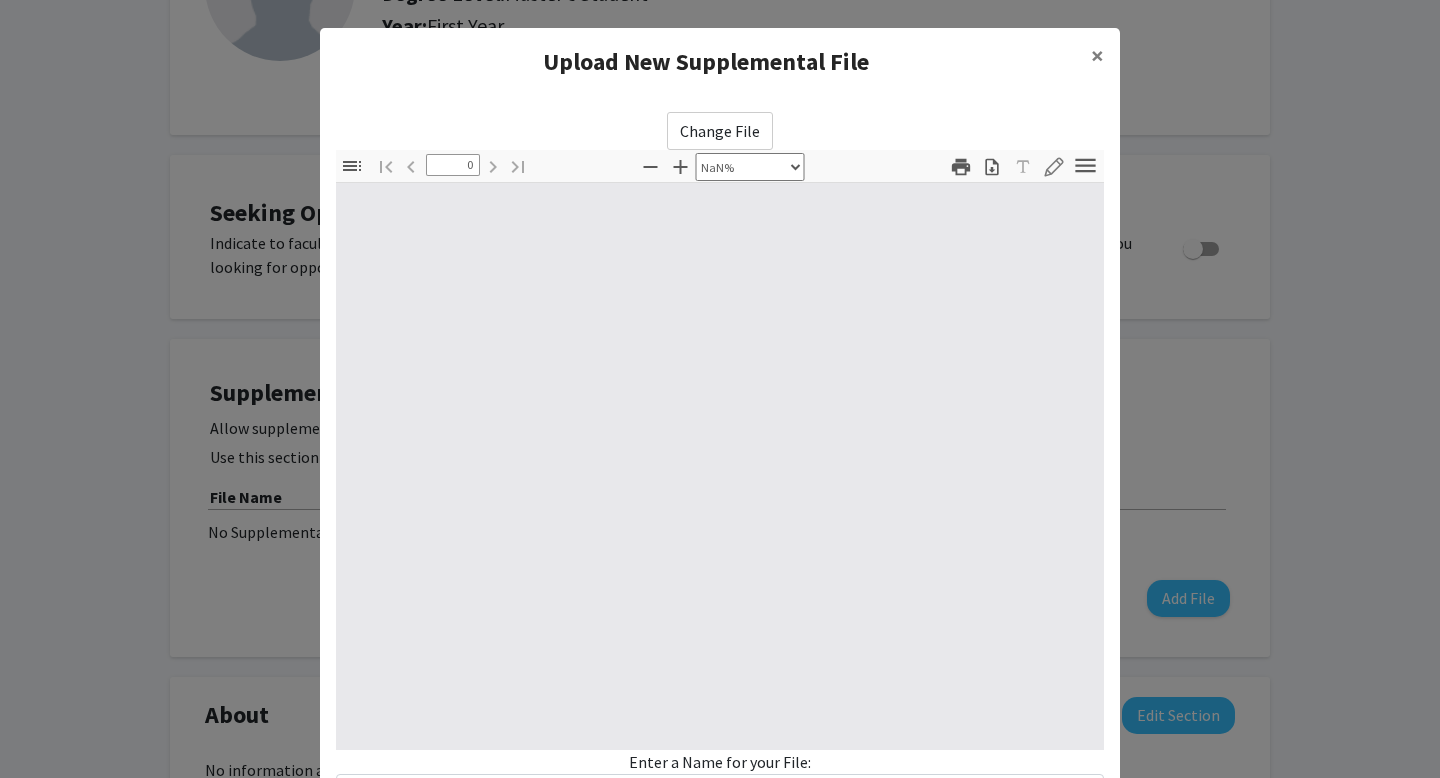 type on "1" 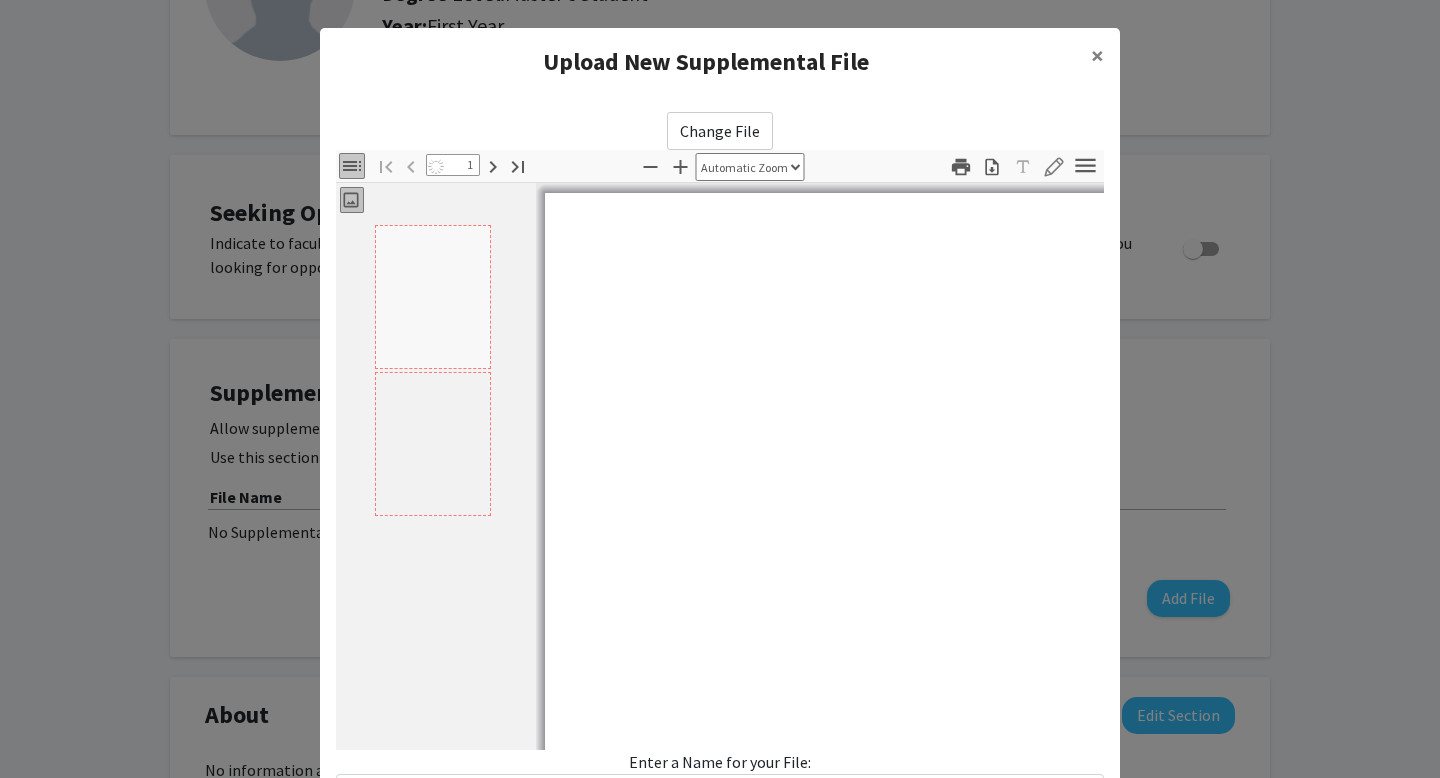 scroll, scrollTop: 169, scrollLeft: 0, axis: vertical 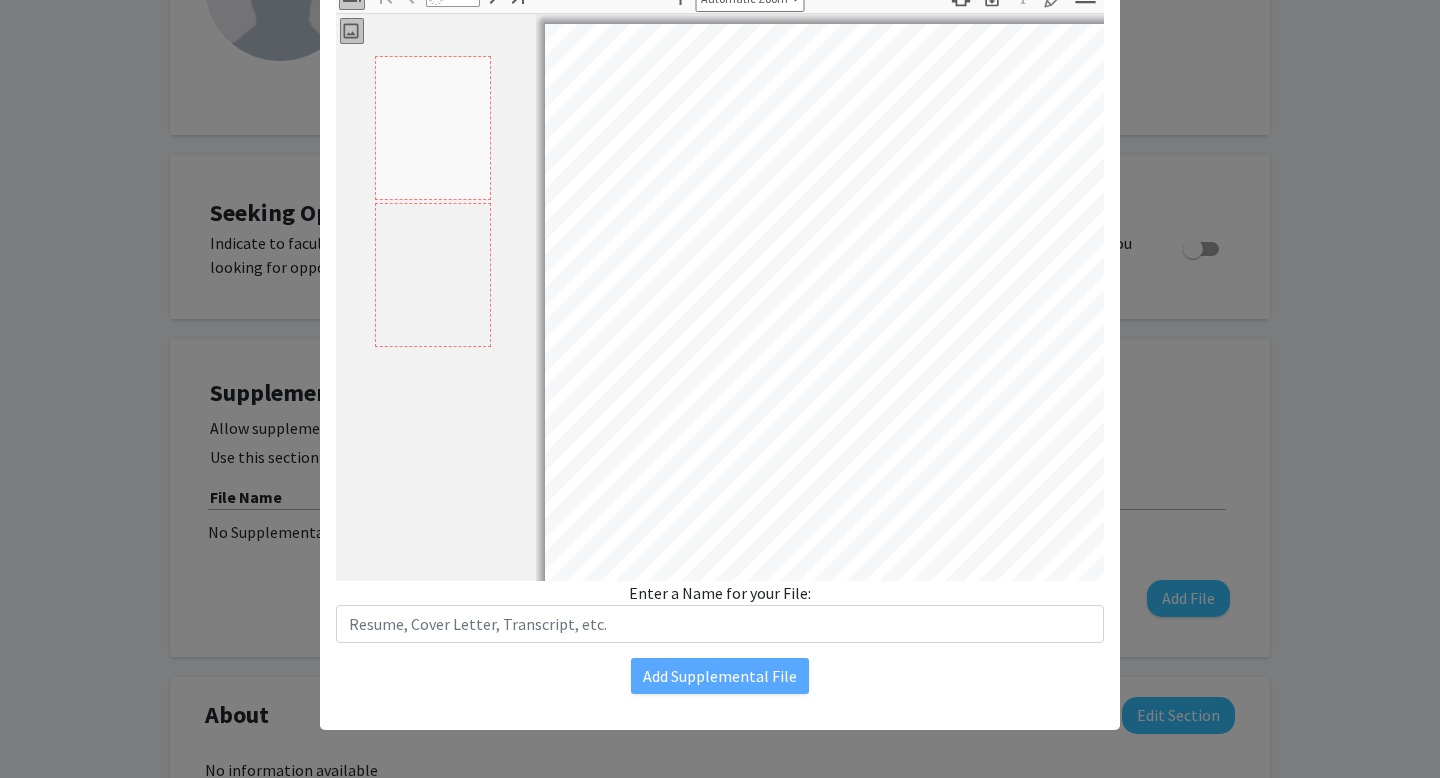 select on "auto" 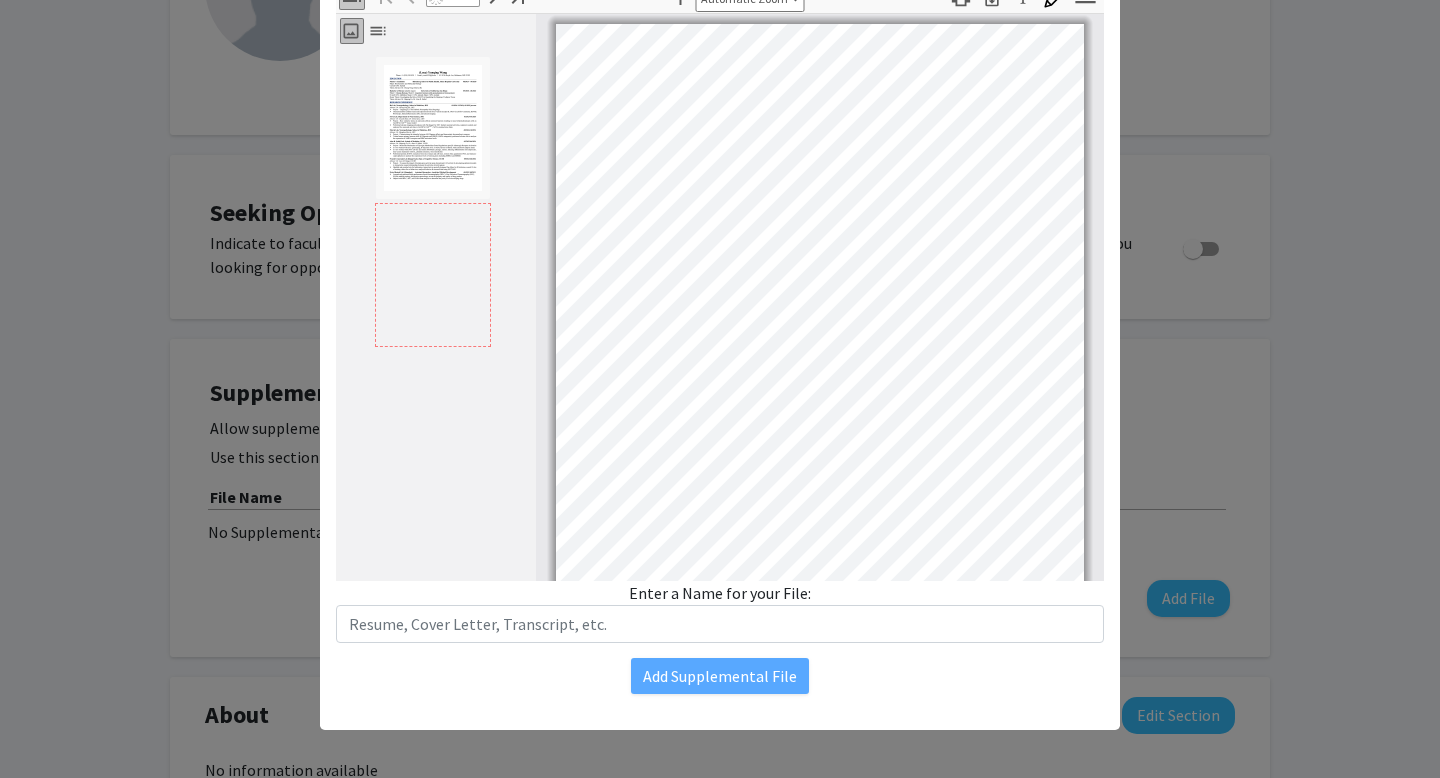 scroll, scrollTop: 3, scrollLeft: 0, axis: vertical 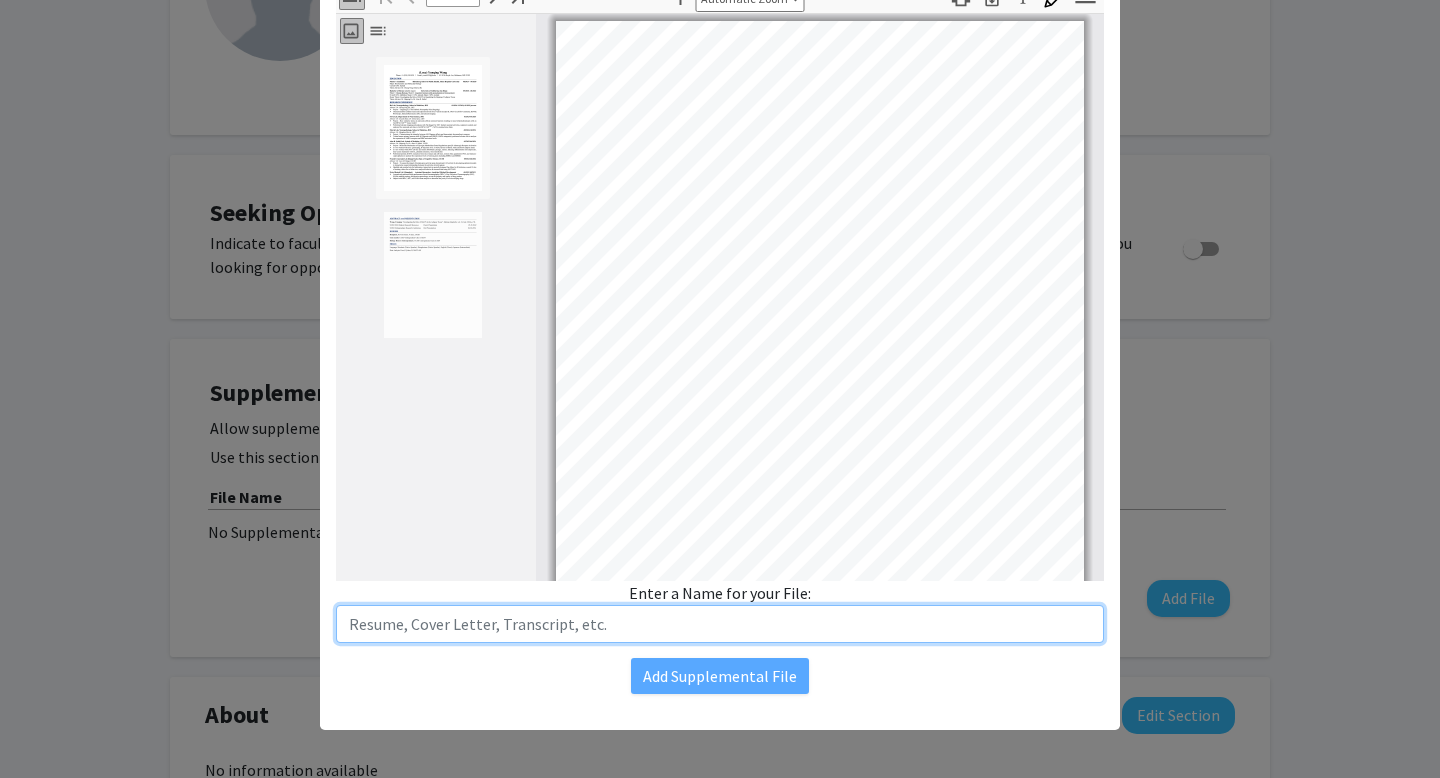 click at bounding box center [720, 624] 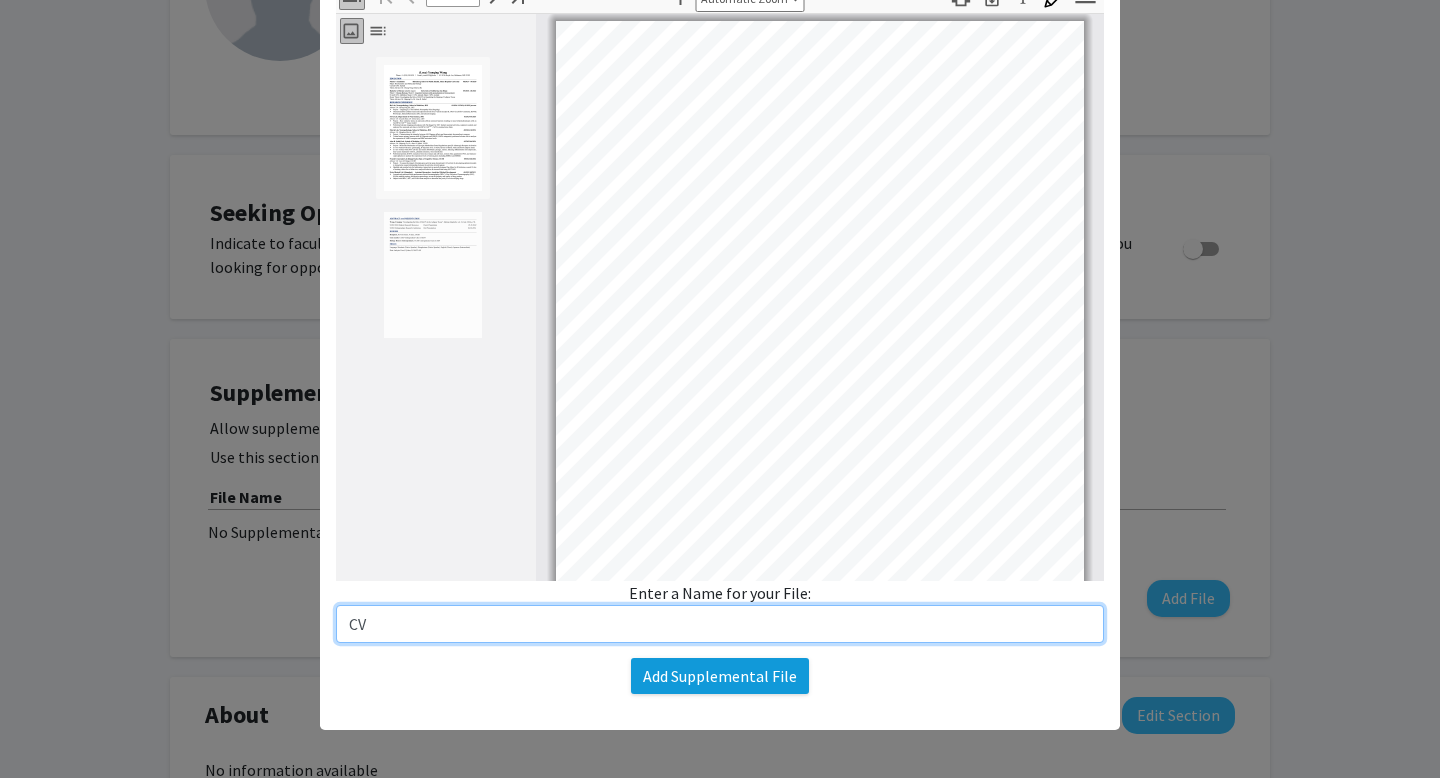 type on "CV" 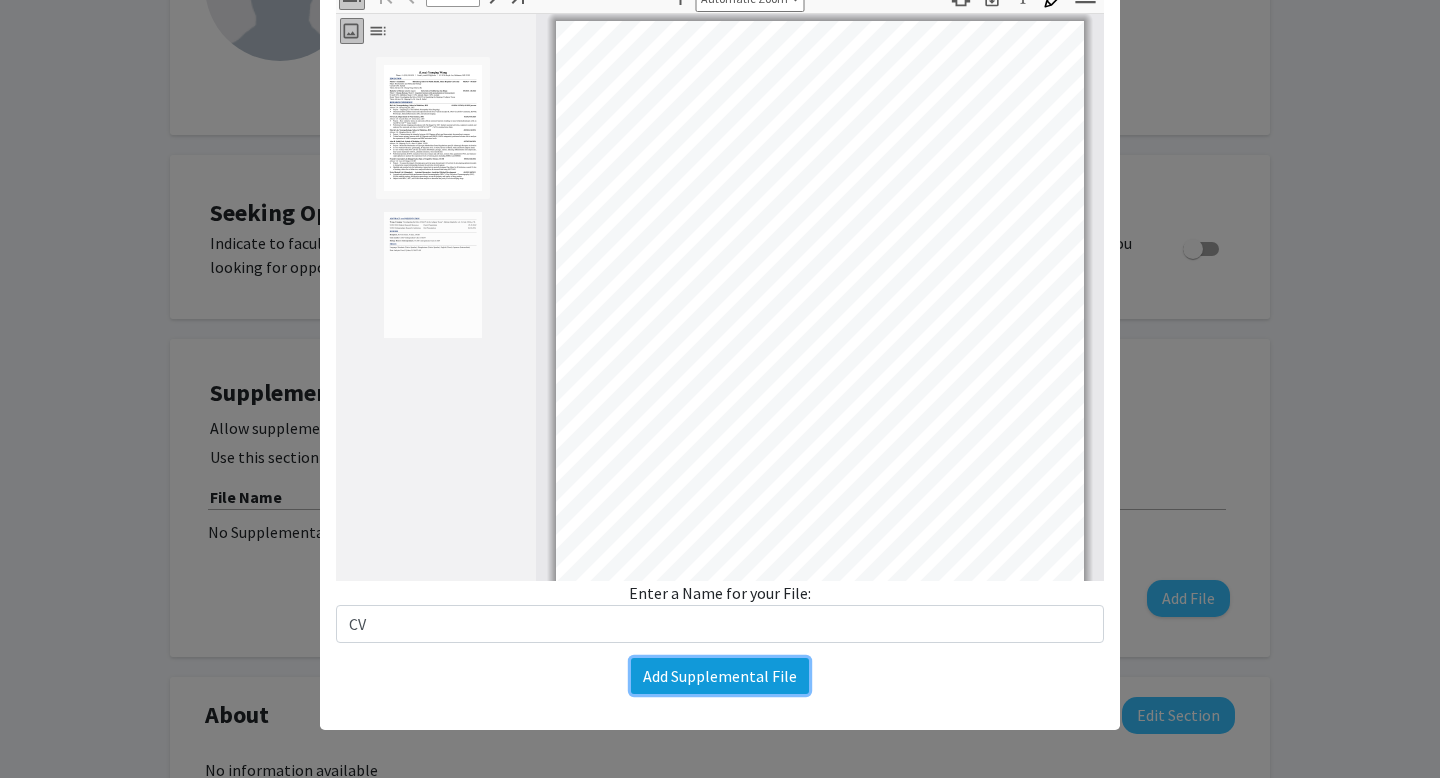 click on "Add Supplemental File" 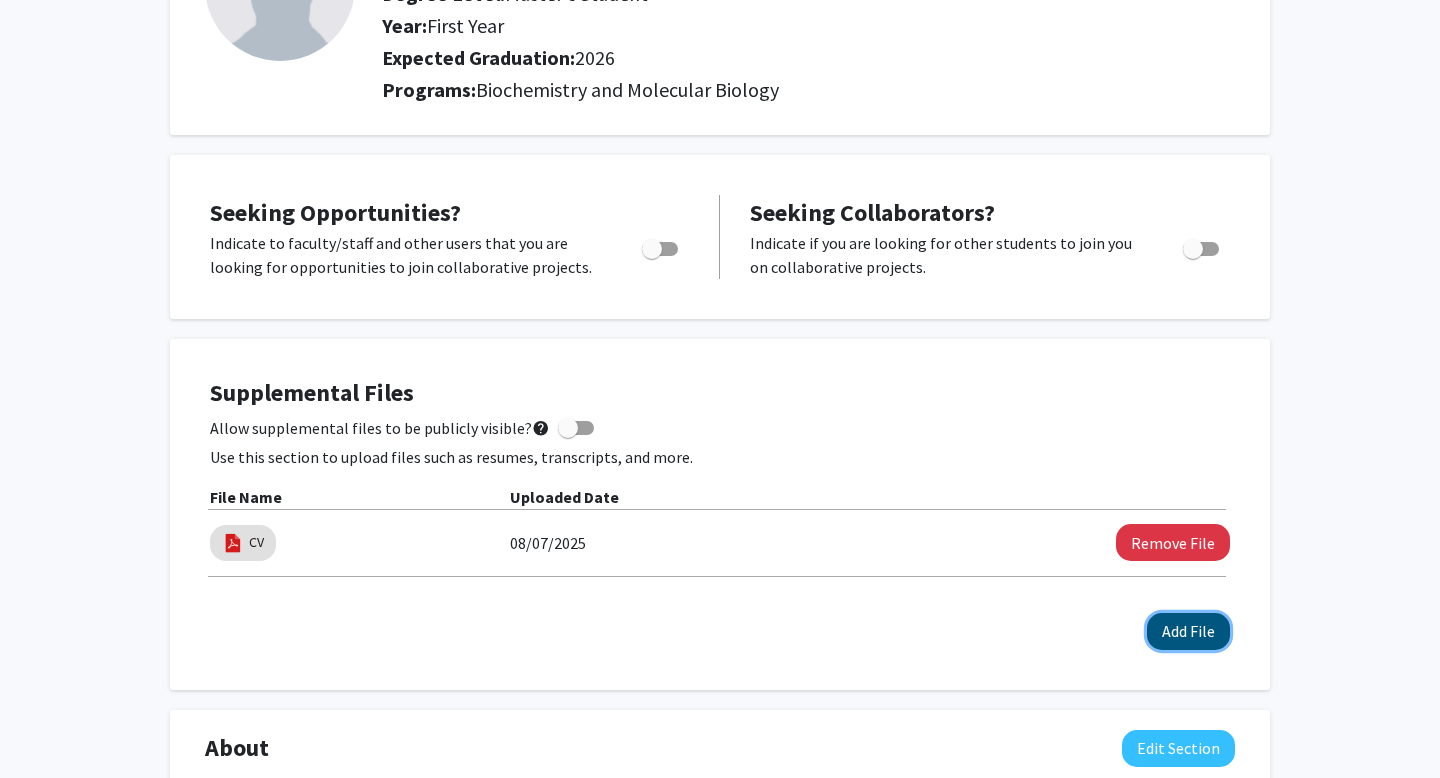 click on "Add File" 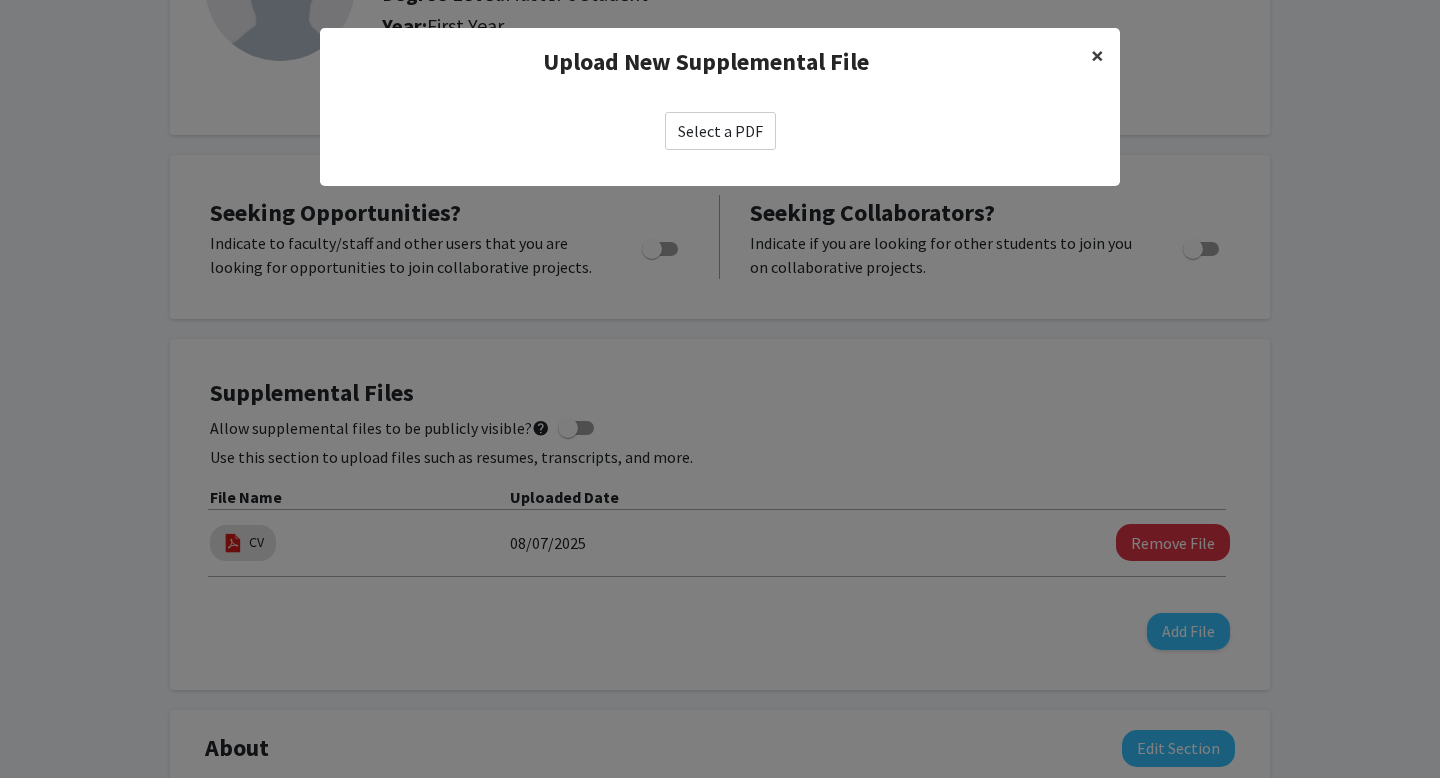 click on "×" 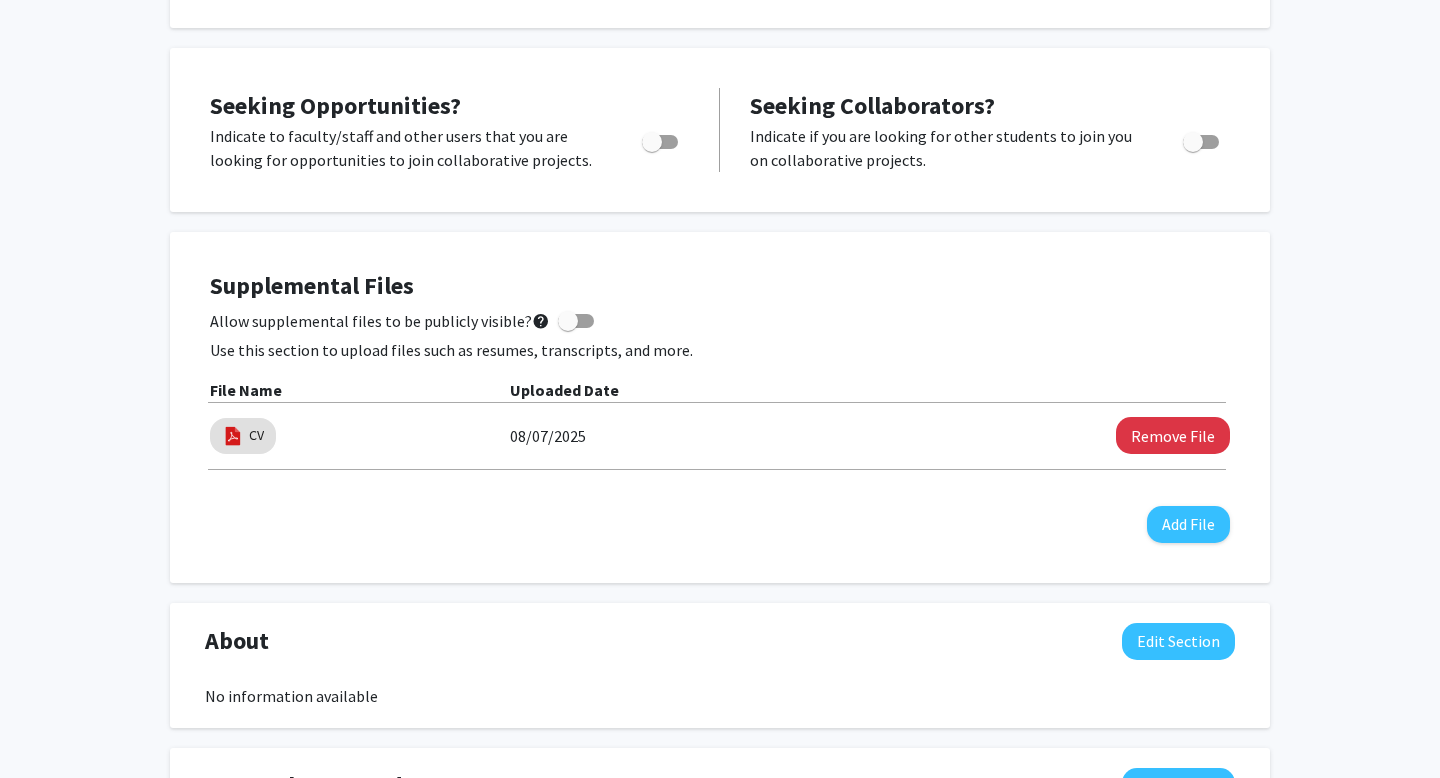 scroll, scrollTop: 0, scrollLeft: 0, axis: both 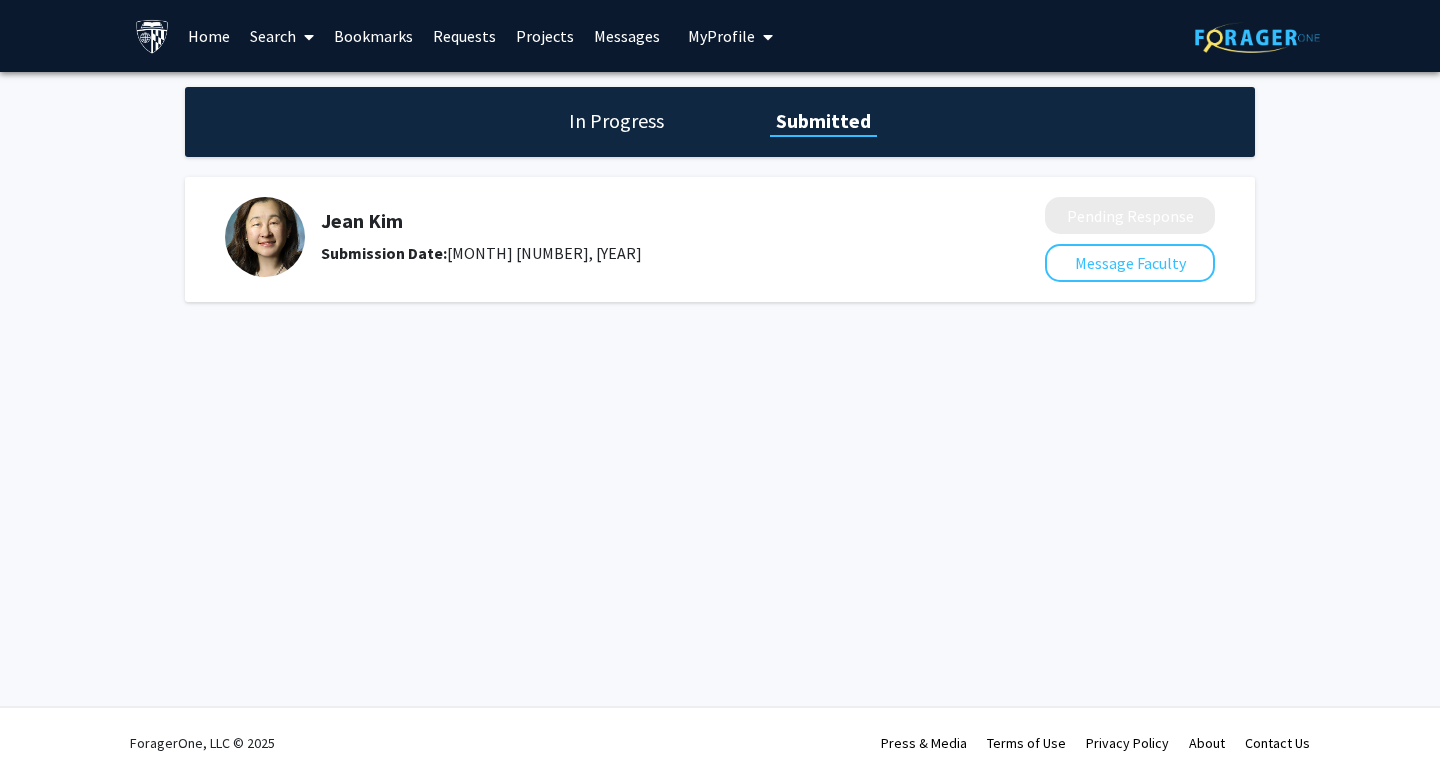 click on "In Progress" 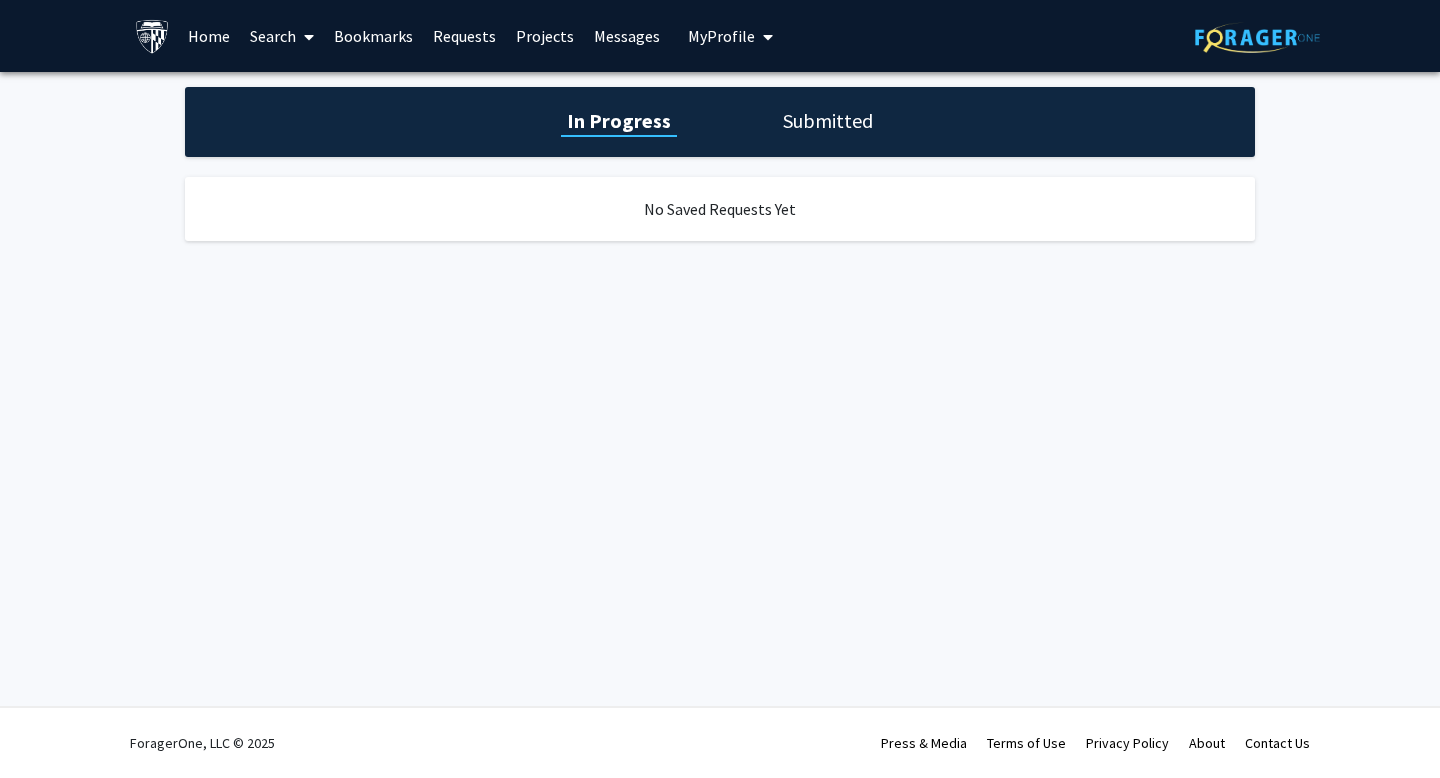 click on "Submitted" 